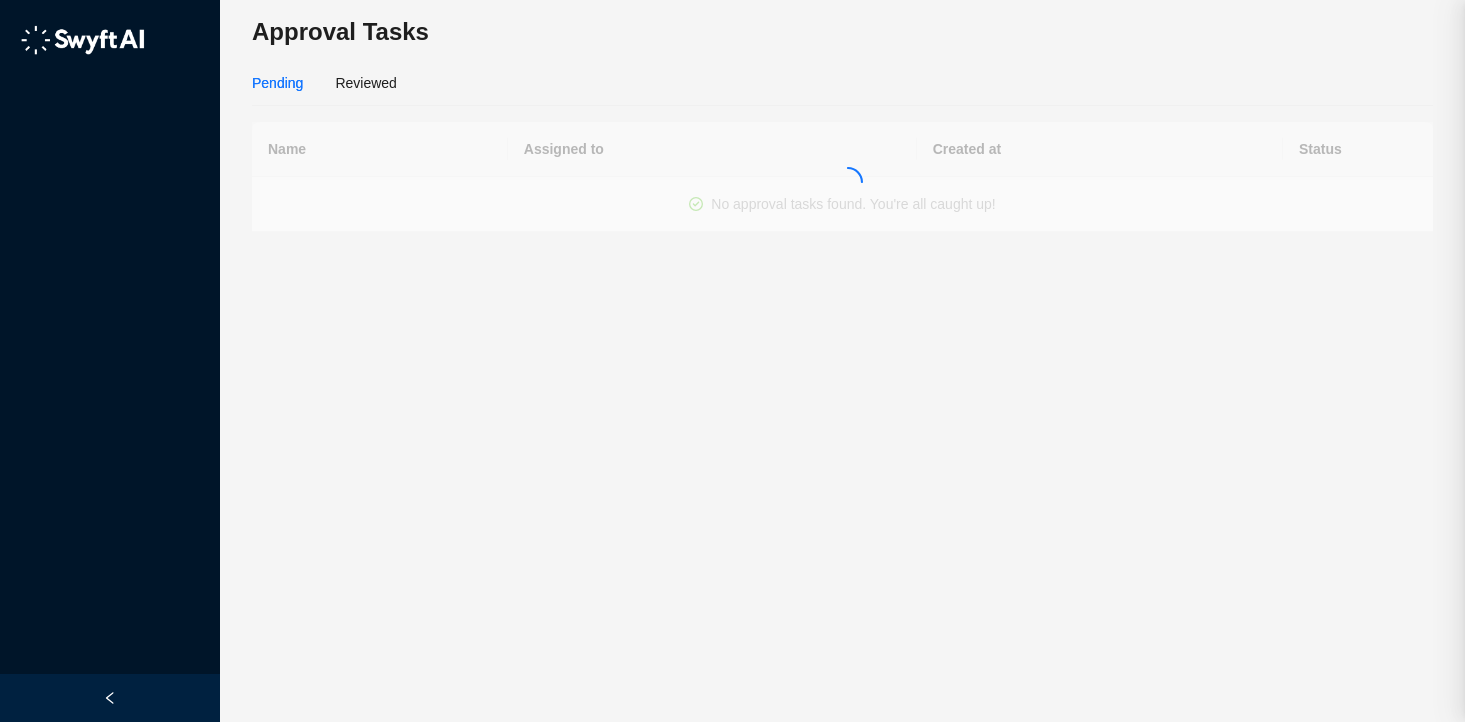 scroll, scrollTop: 0, scrollLeft: 0, axis: both 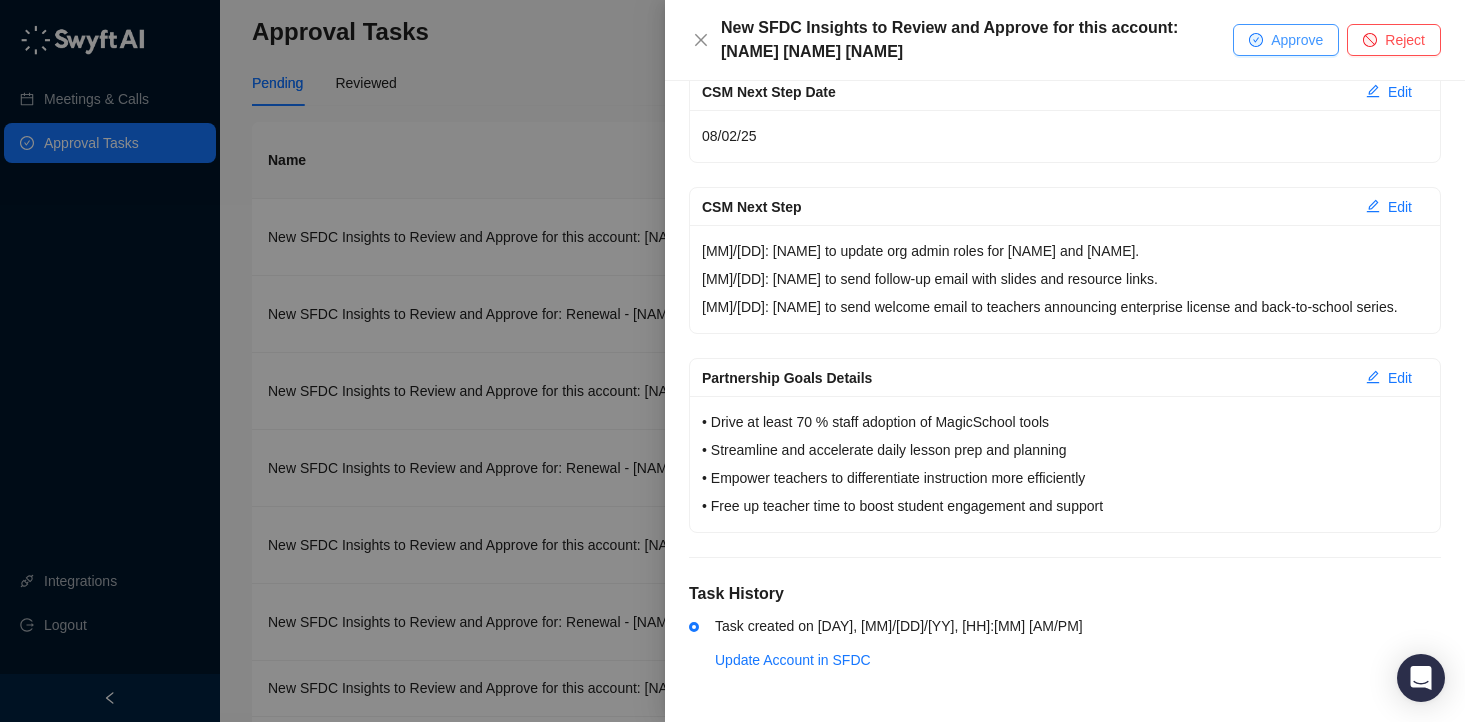 click on "Approve" at bounding box center [1297, 40] 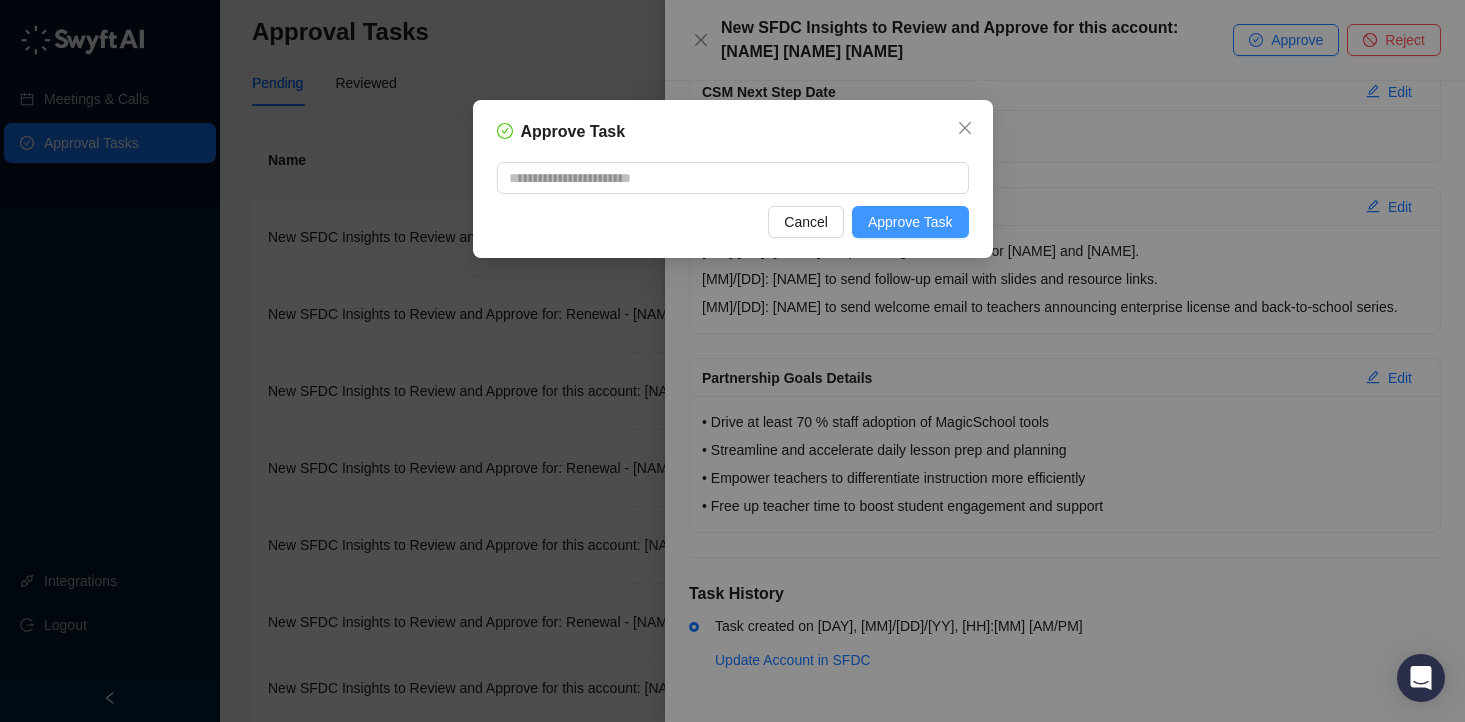 click on "Approve Task" at bounding box center [910, 222] 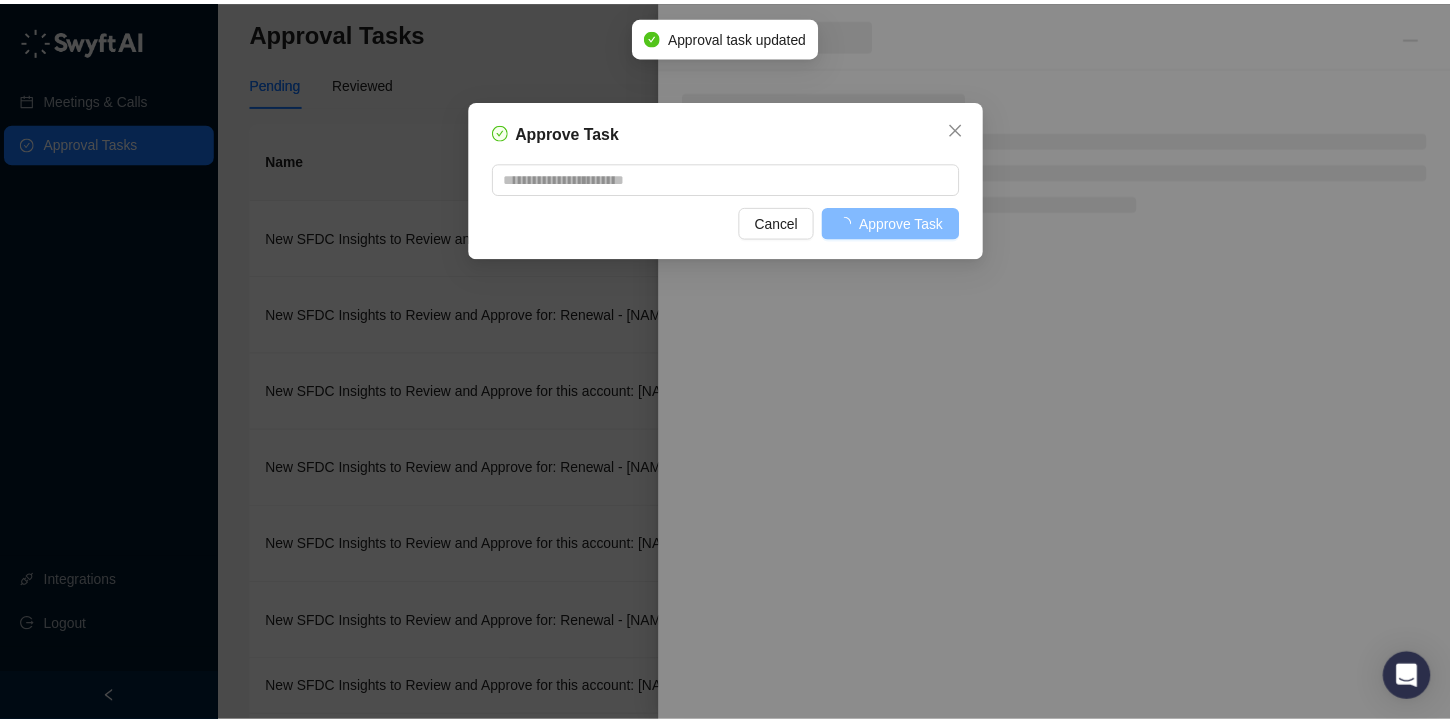scroll, scrollTop: 0, scrollLeft: 0, axis: both 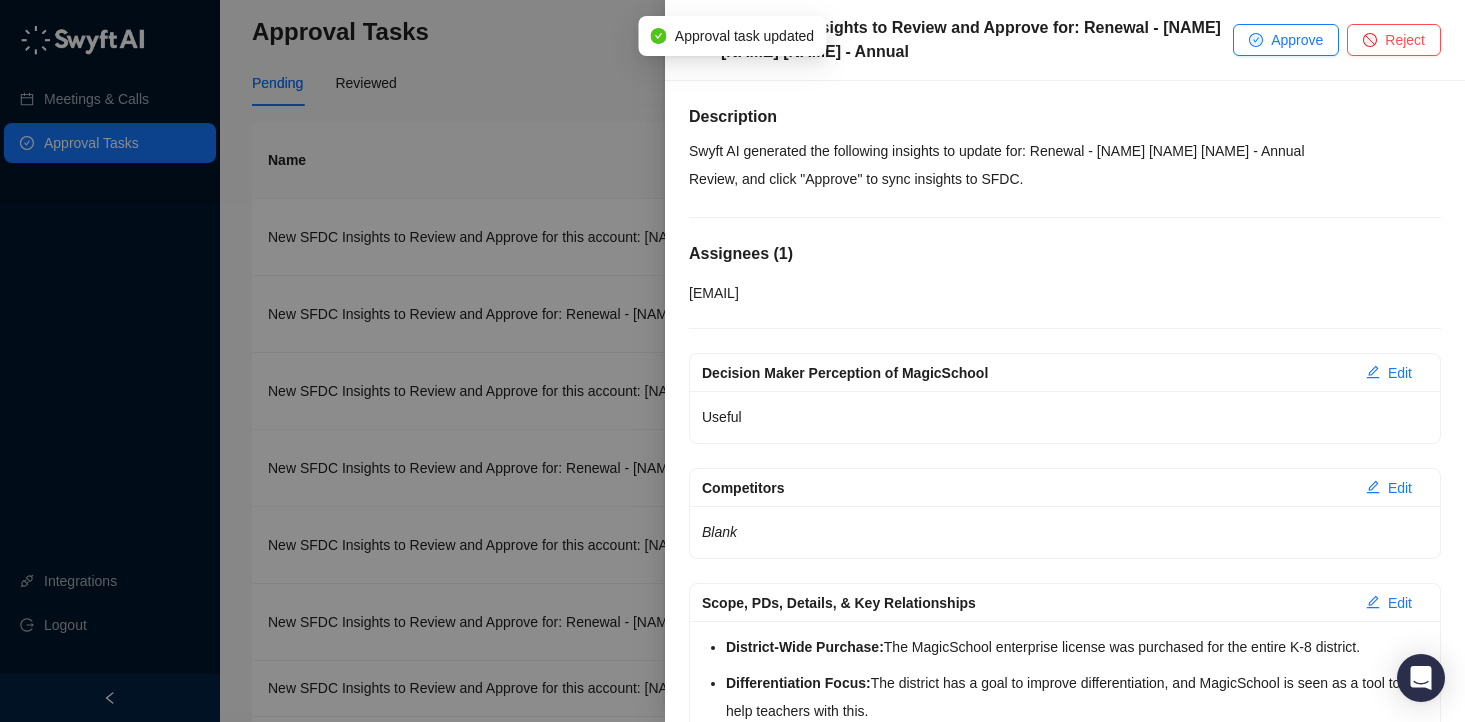 click at bounding box center [732, 361] 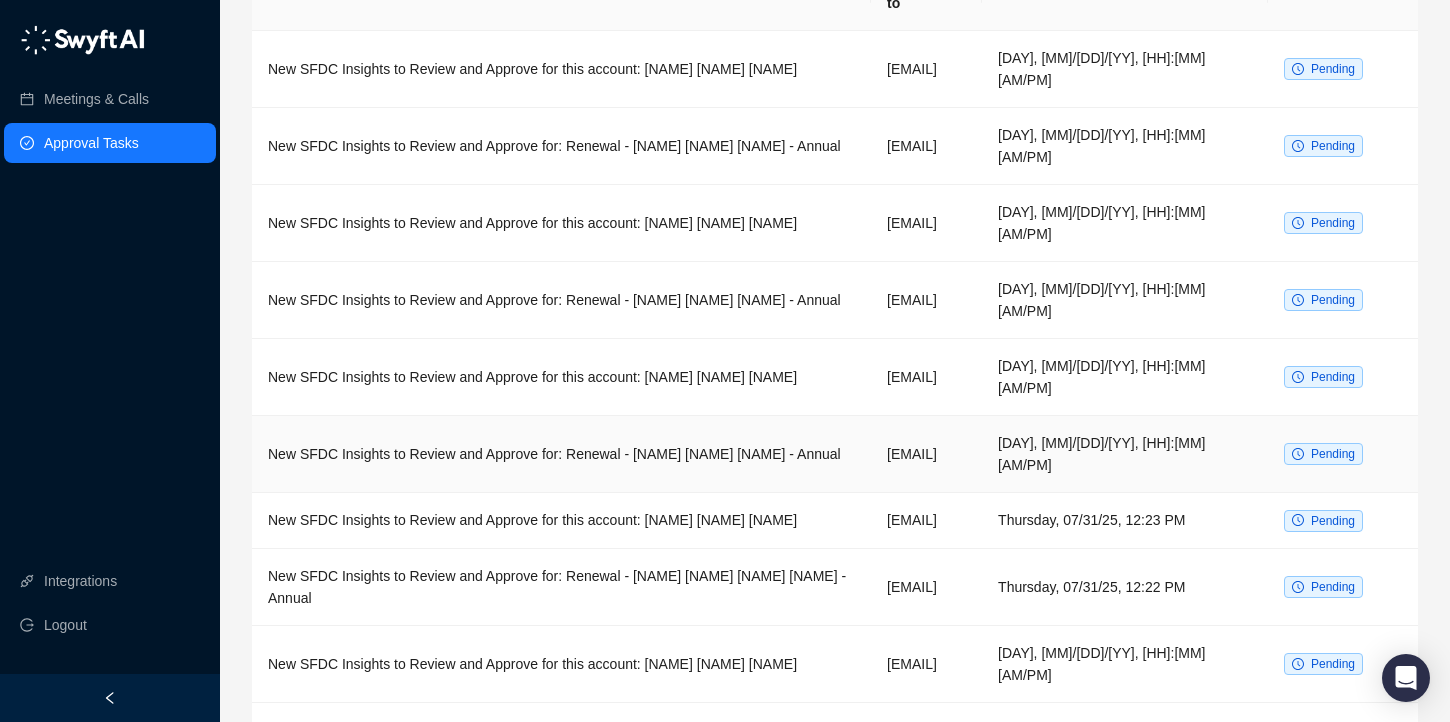 scroll, scrollTop: 283, scrollLeft: 0, axis: vertical 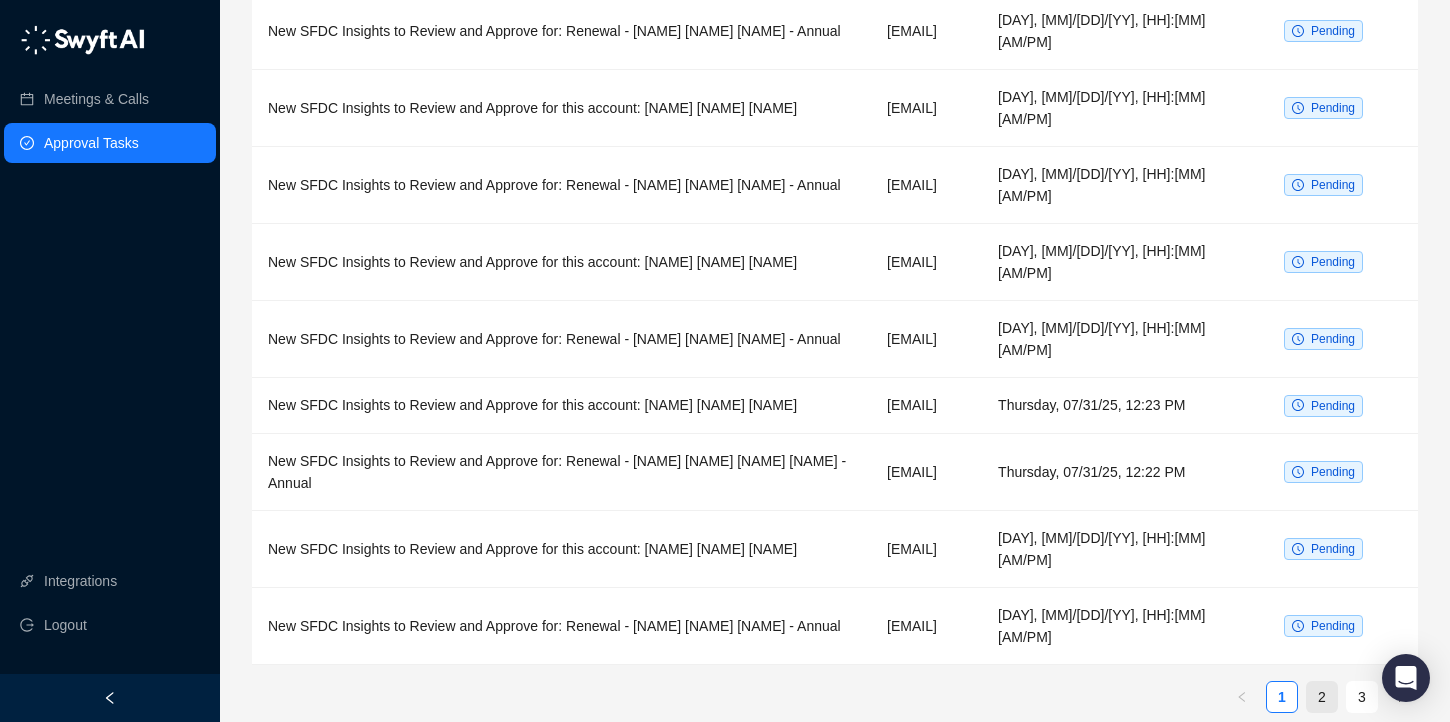 click on "2" at bounding box center [1322, 697] 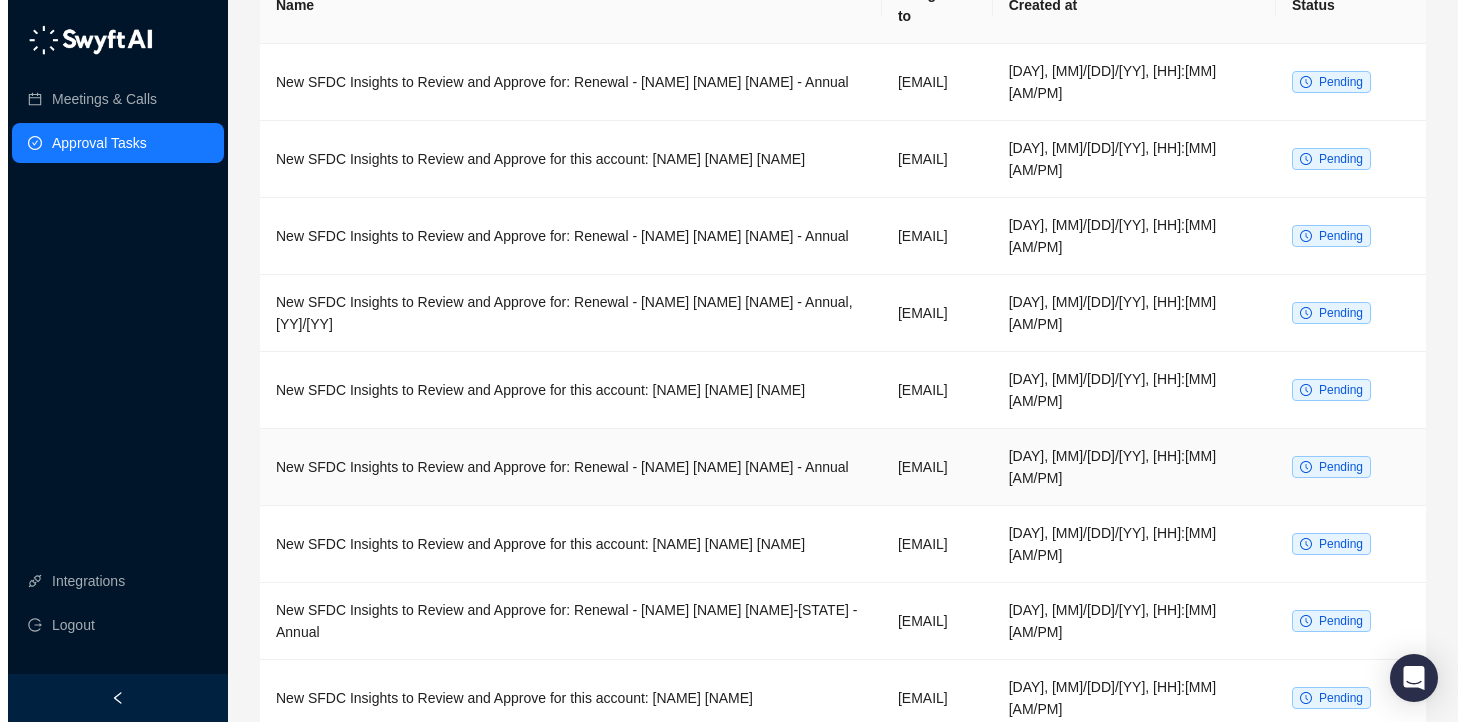 scroll, scrollTop: 0, scrollLeft: 0, axis: both 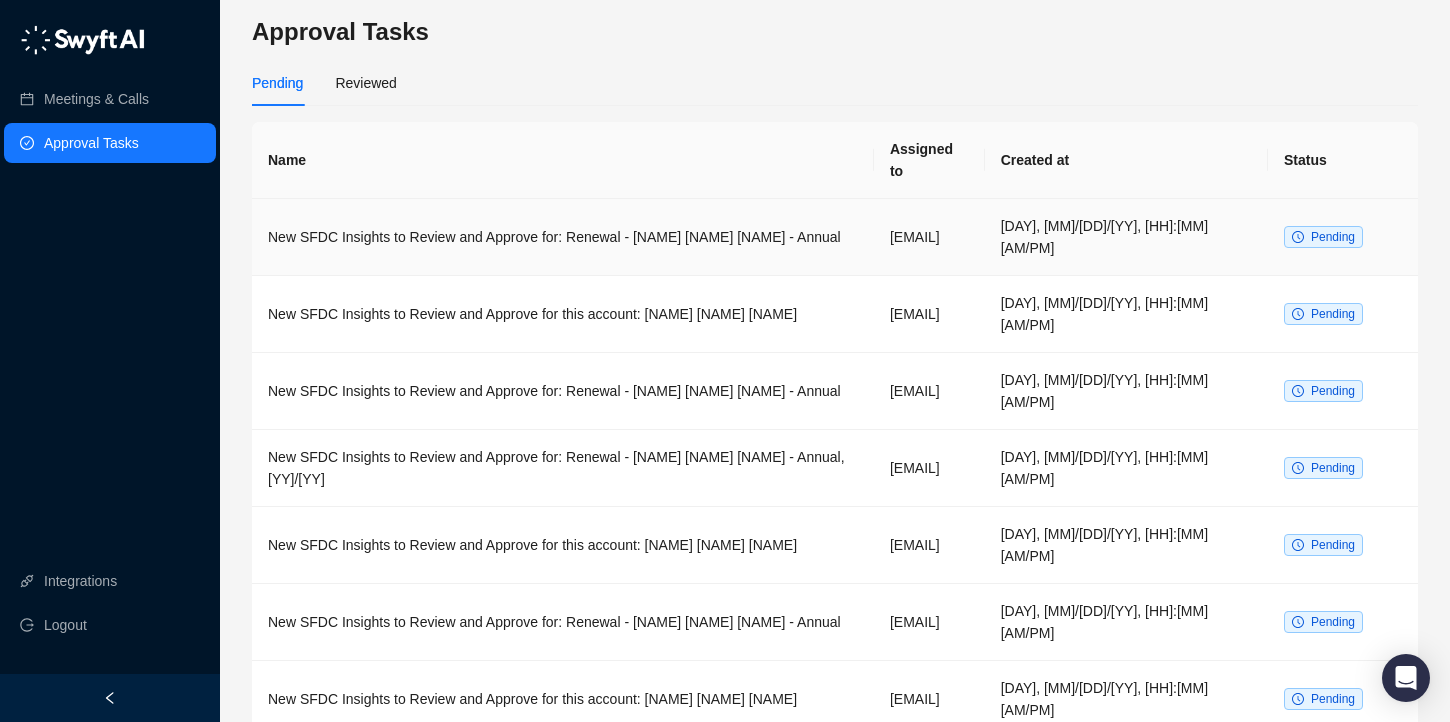 click on "New SFDC Insights to Review and Approve for: Renewal - School Administrative Unit 90 - Annual" at bounding box center (563, 237) 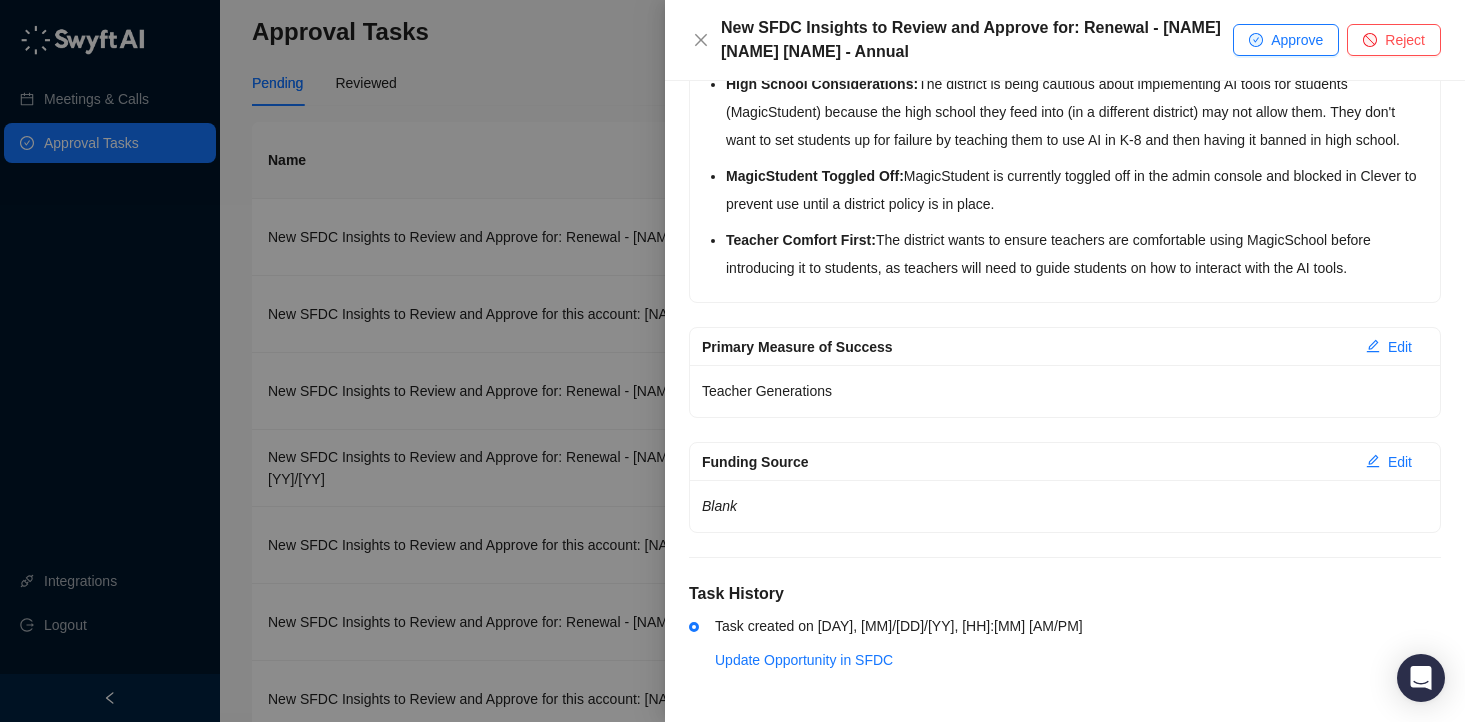 scroll, scrollTop: 819, scrollLeft: 0, axis: vertical 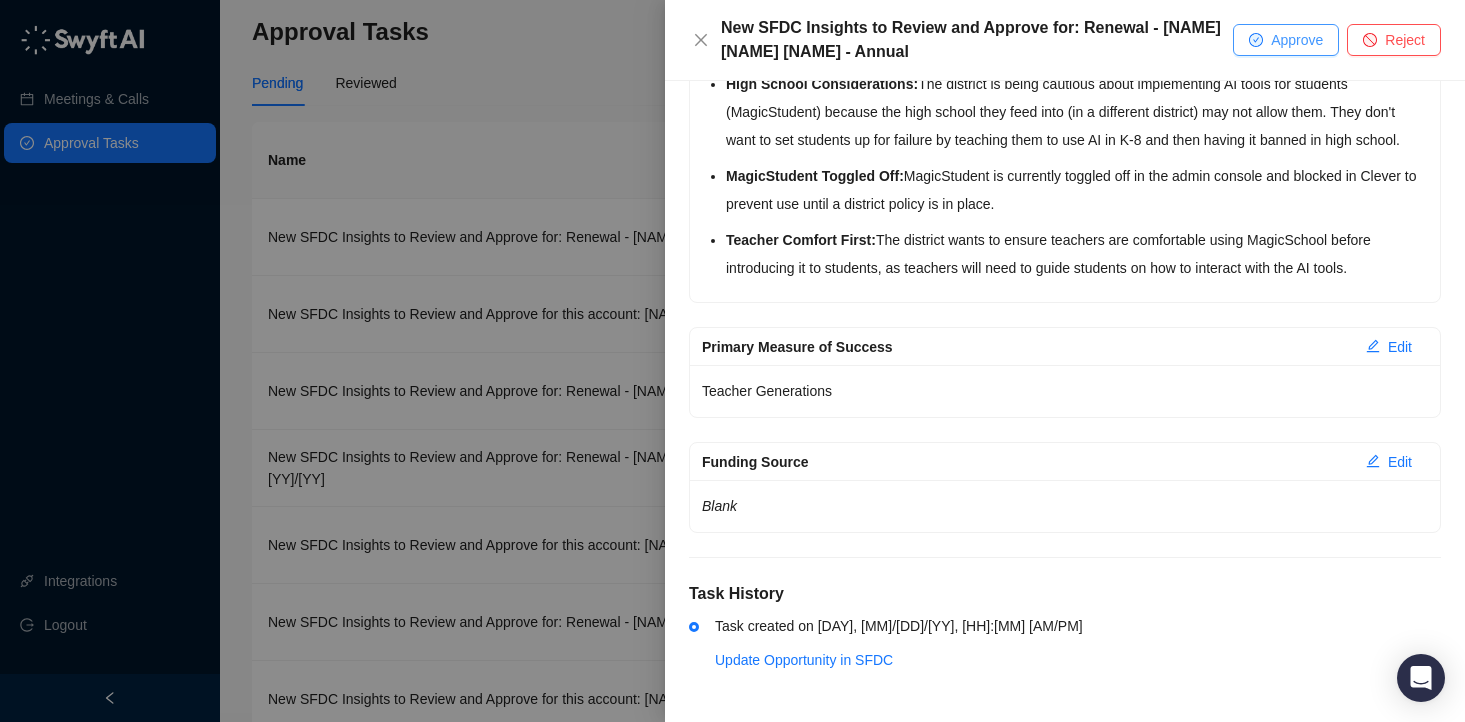 click on "Approve" at bounding box center (1297, 40) 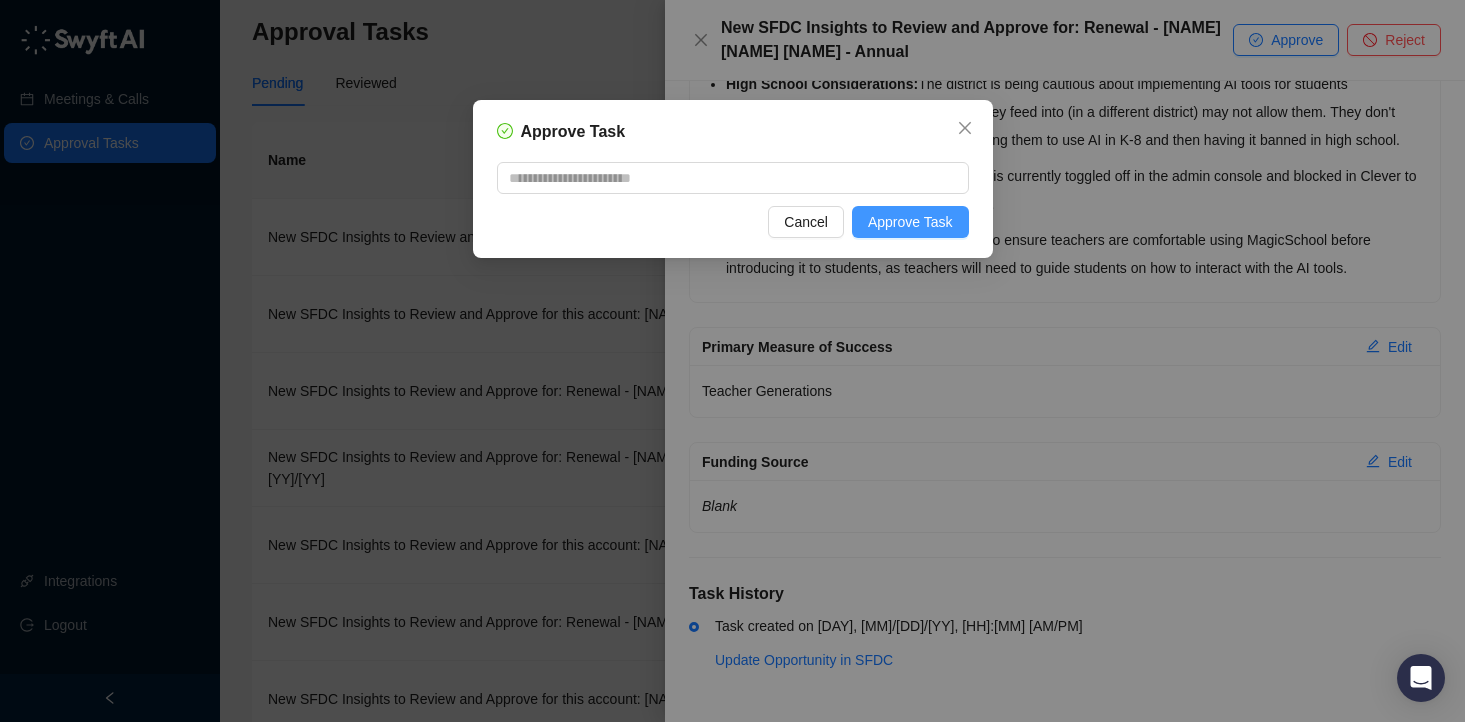 click on "Approve Task" at bounding box center [910, 222] 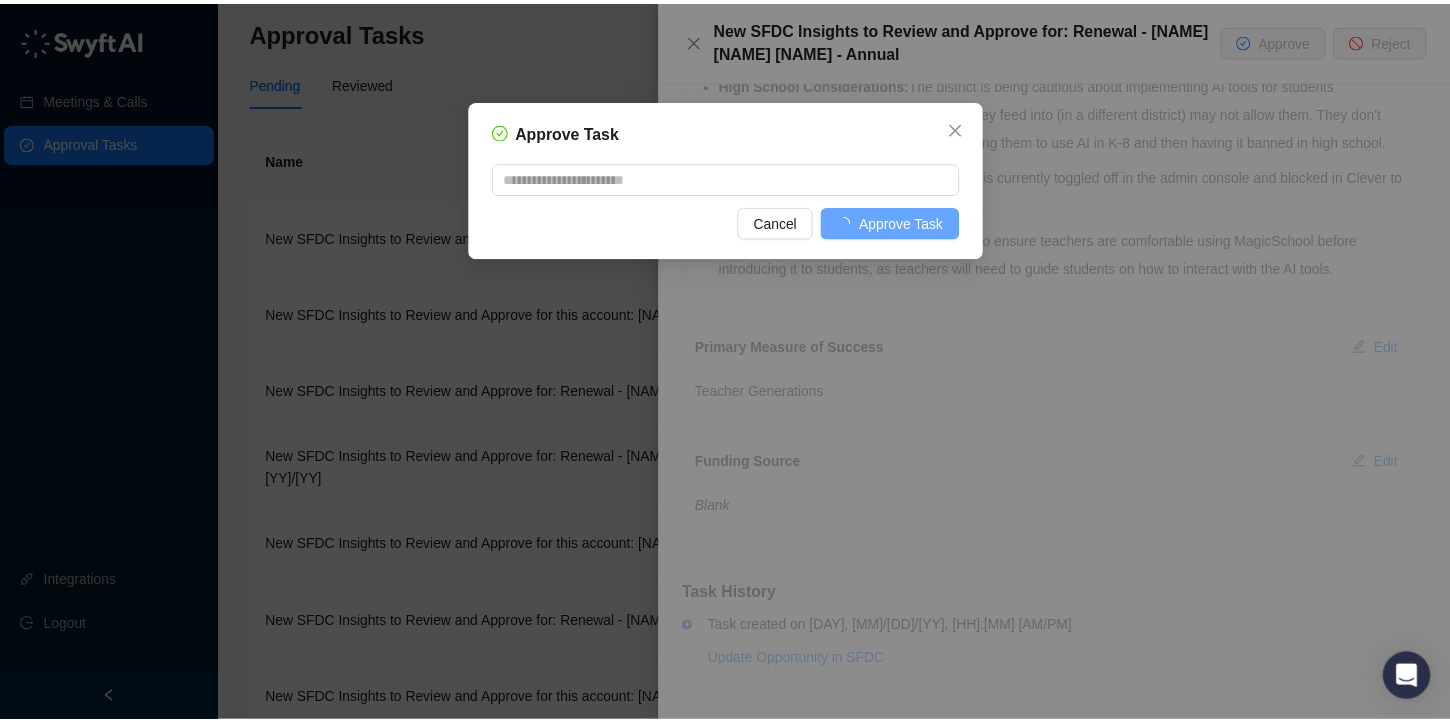 scroll, scrollTop: 0, scrollLeft: 0, axis: both 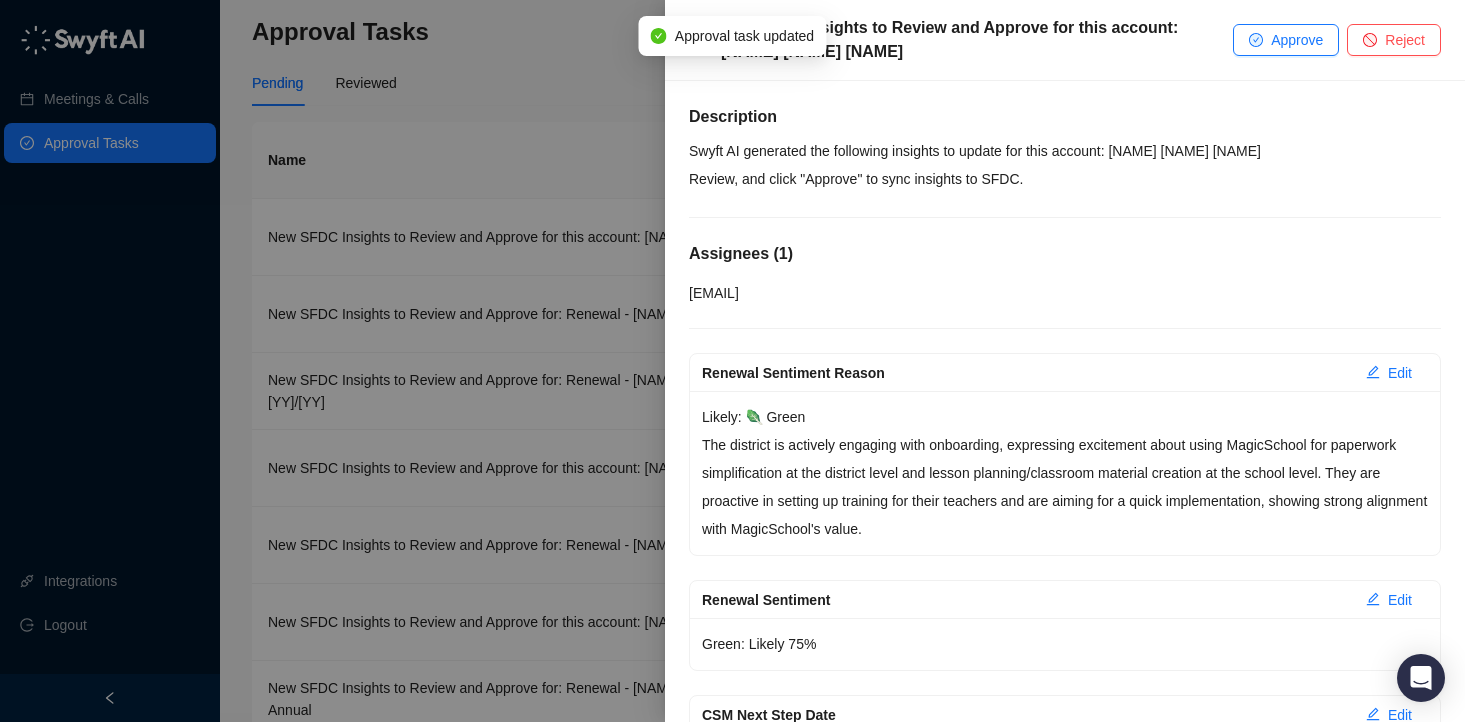 click at bounding box center (732, 361) 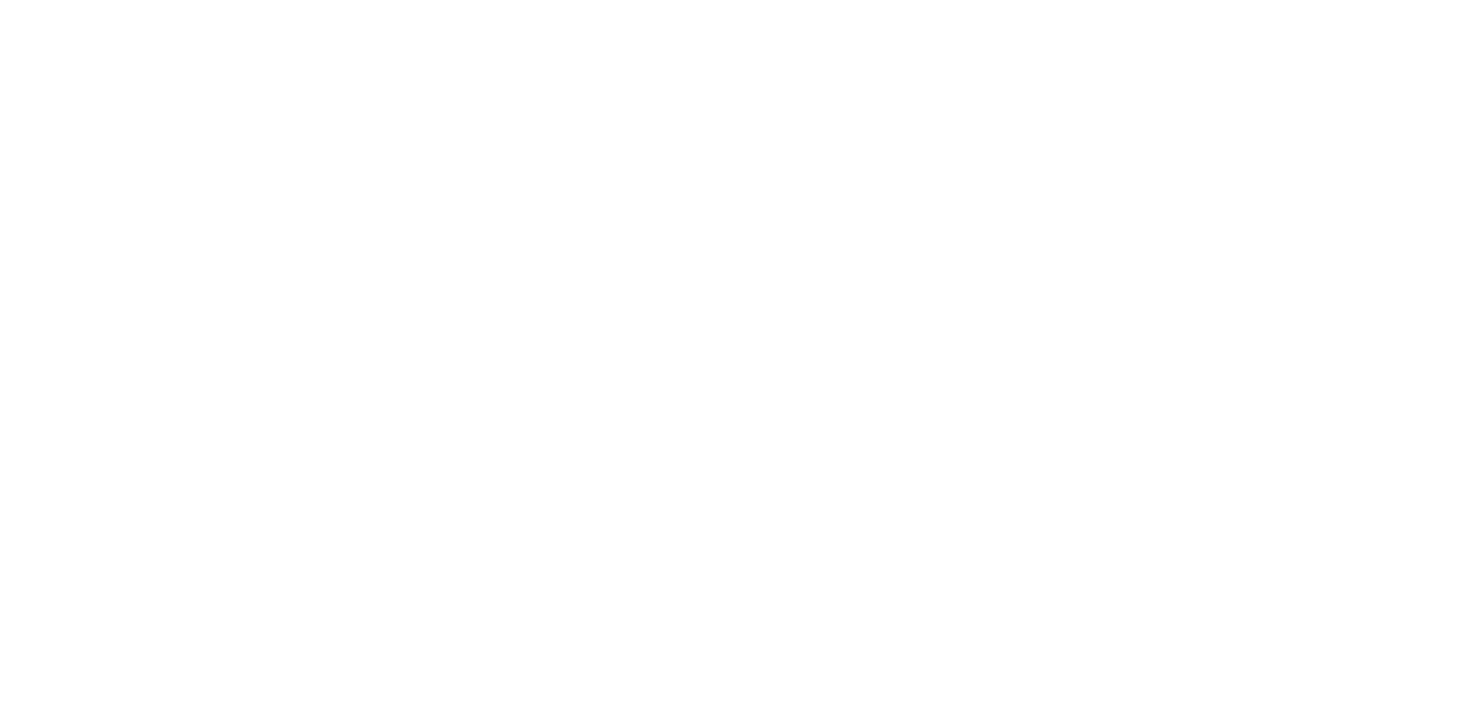 scroll, scrollTop: 0, scrollLeft: 0, axis: both 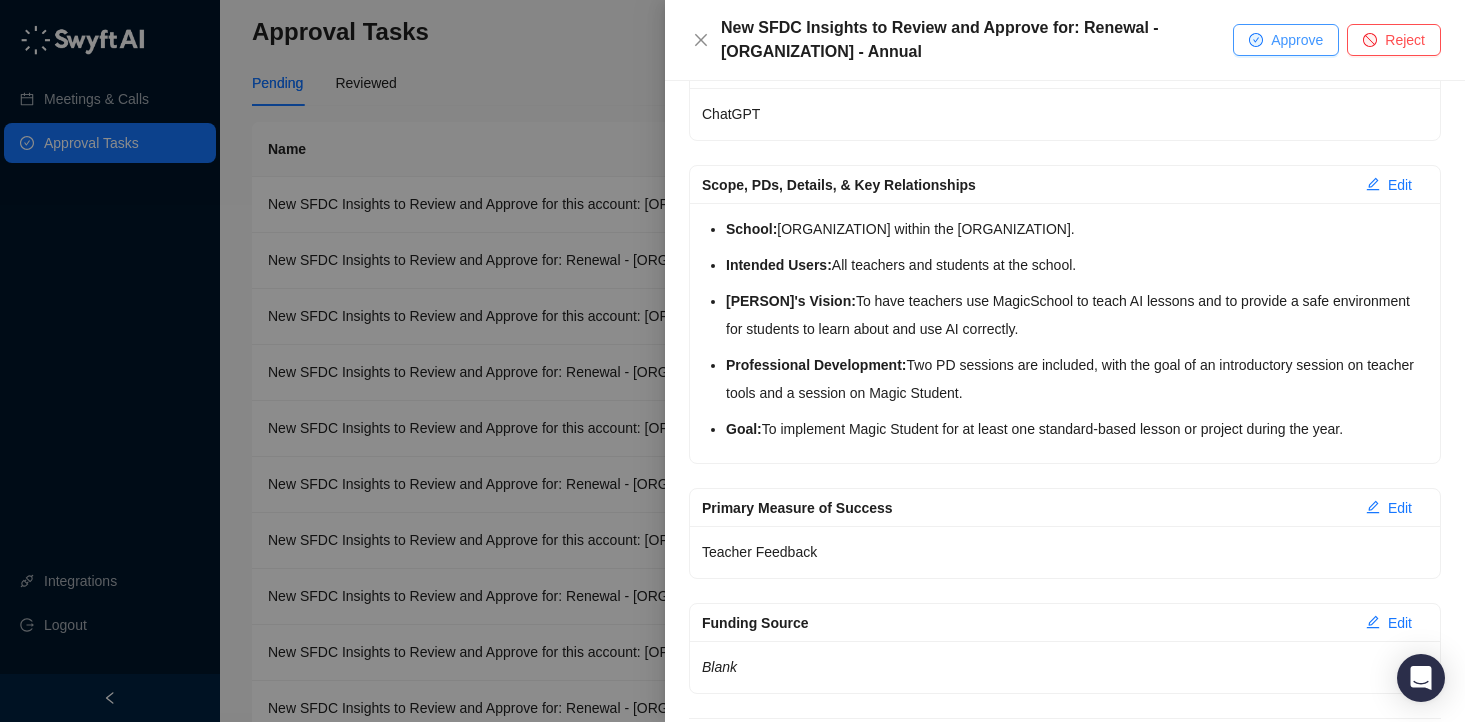 click on "Approve" at bounding box center [1286, 40] 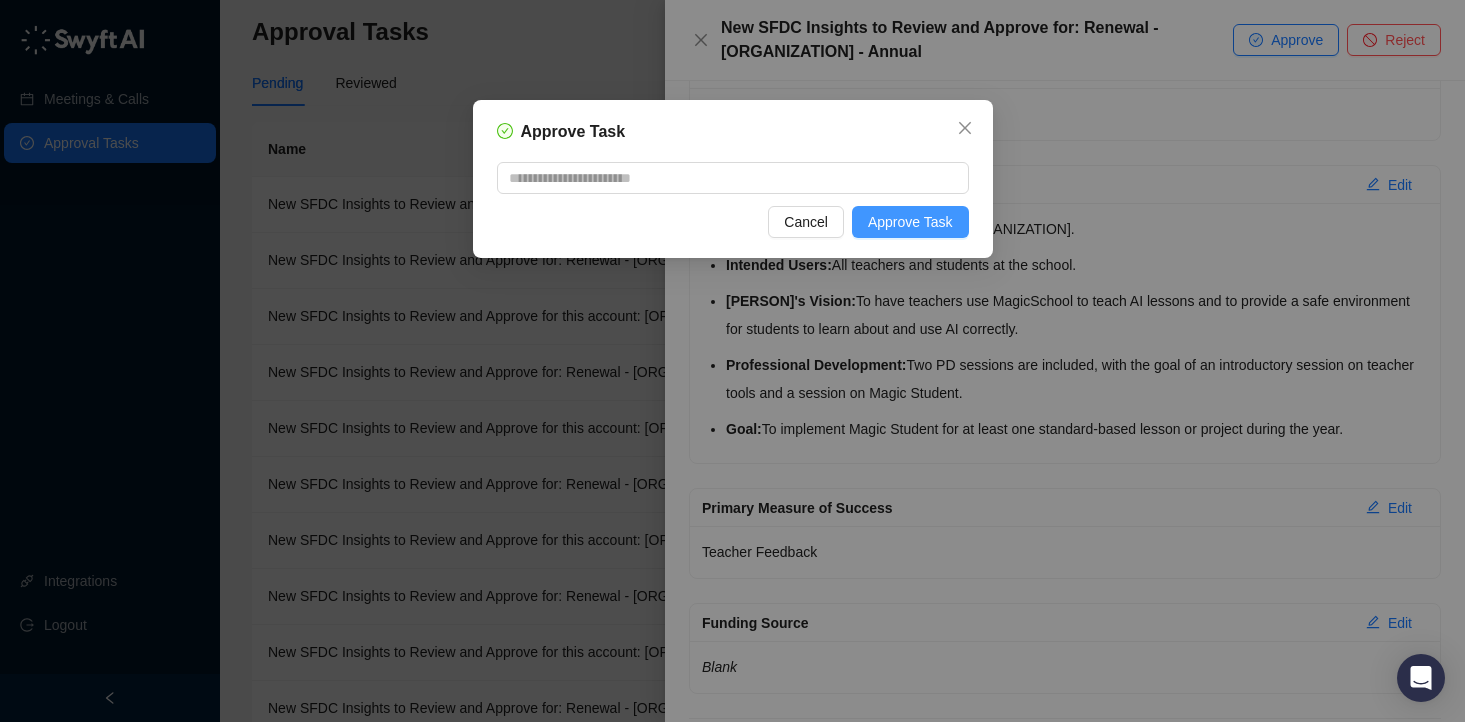 click on "Approve Task" at bounding box center [910, 222] 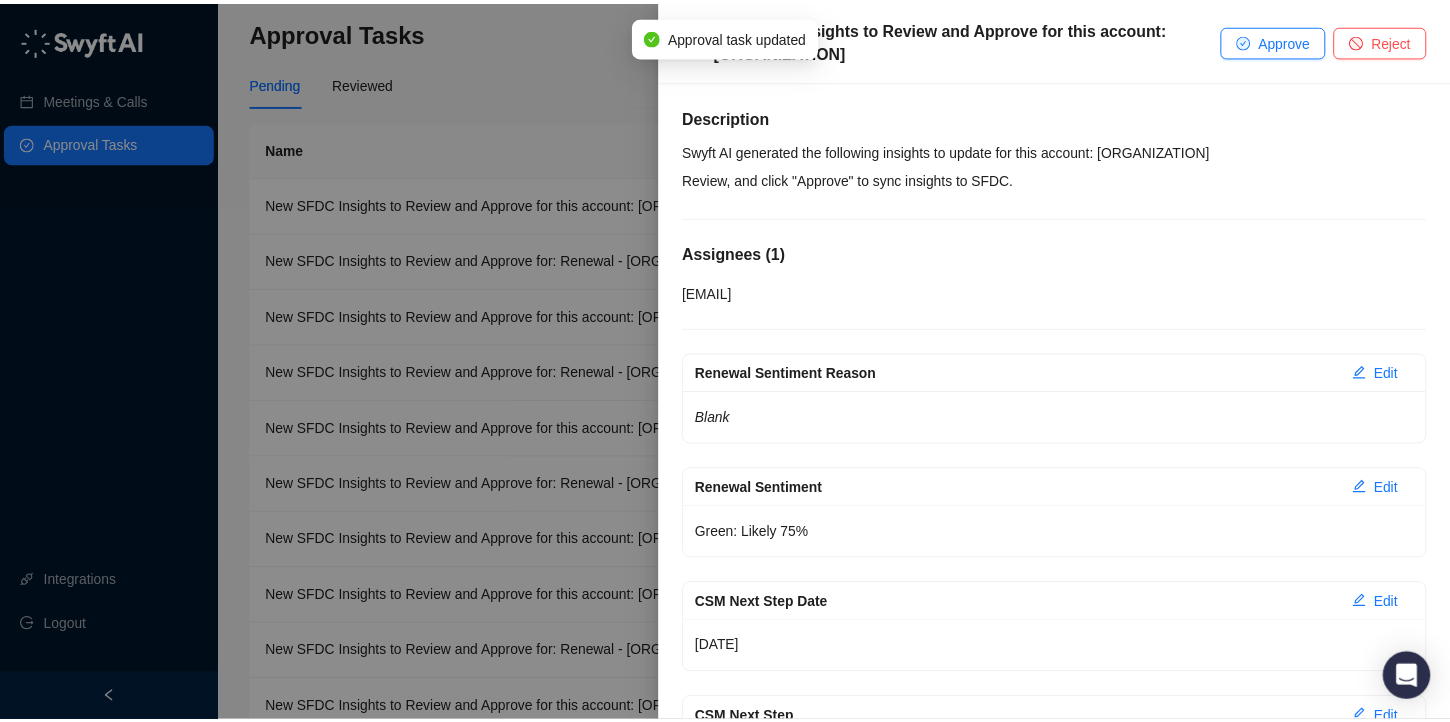 scroll, scrollTop: 170, scrollLeft: 0, axis: vertical 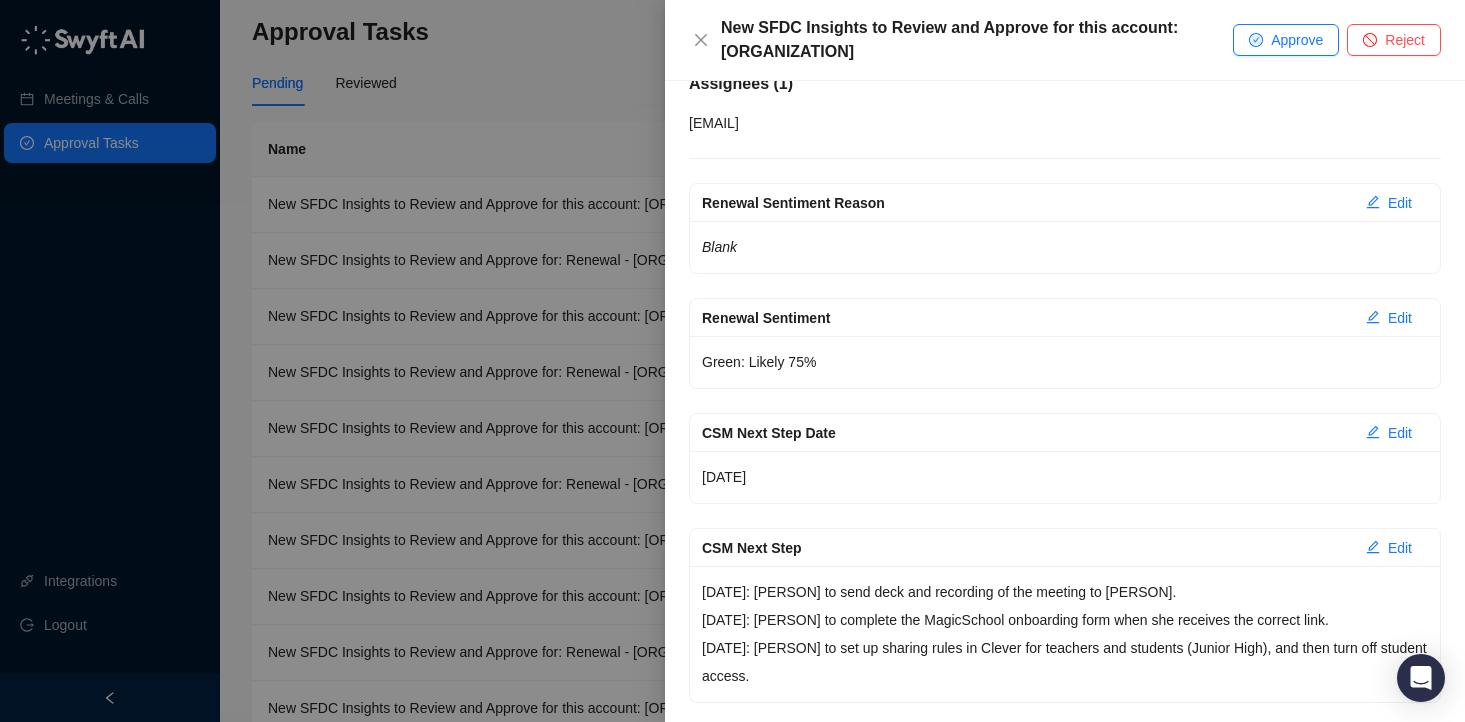 click at bounding box center (732, 361) 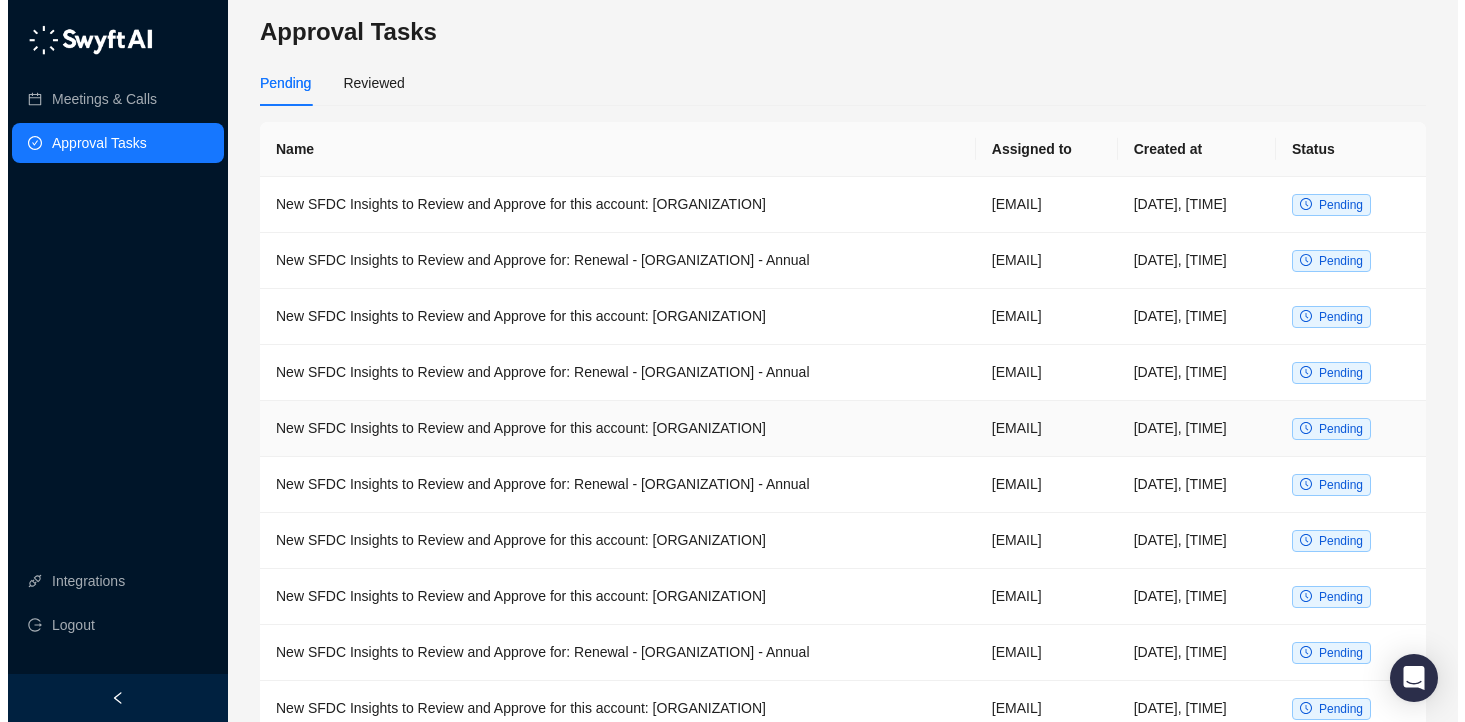 scroll, scrollTop: 151, scrollLeft: 0, axis: vertical 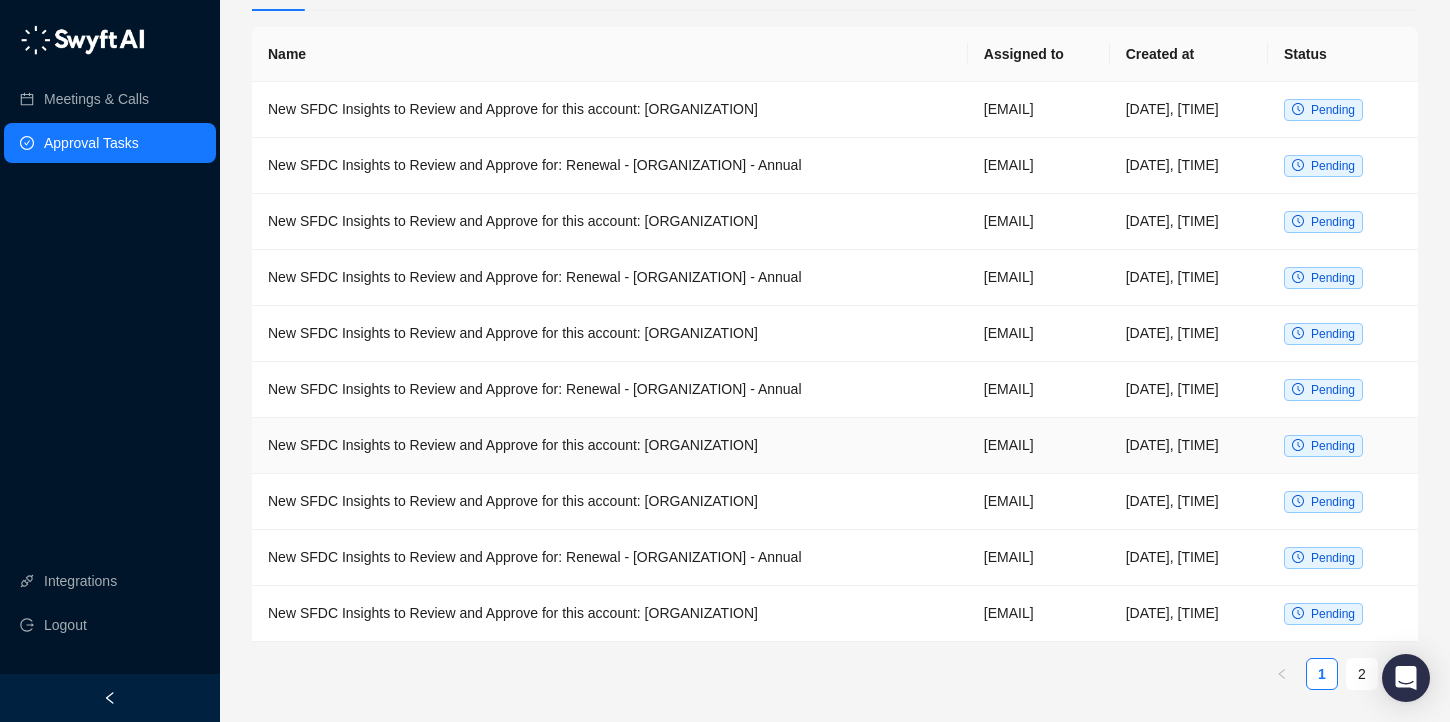 click on "New SFDC Insights to Review and Approve for this account: [NAME] [NAME] [NAME]" at bounding box center (610, 446) 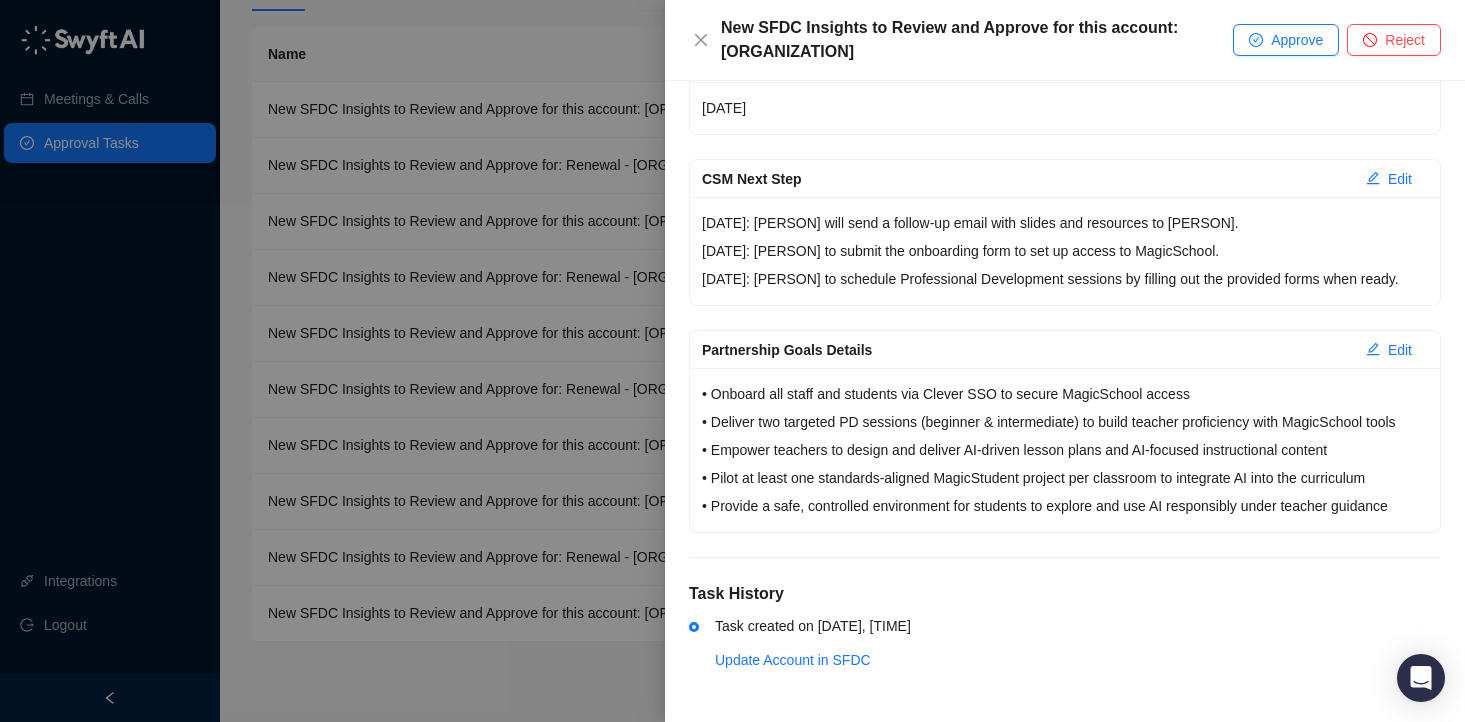 scroll, scrollTop: 679, scrollLeft: 0, axis: vertical 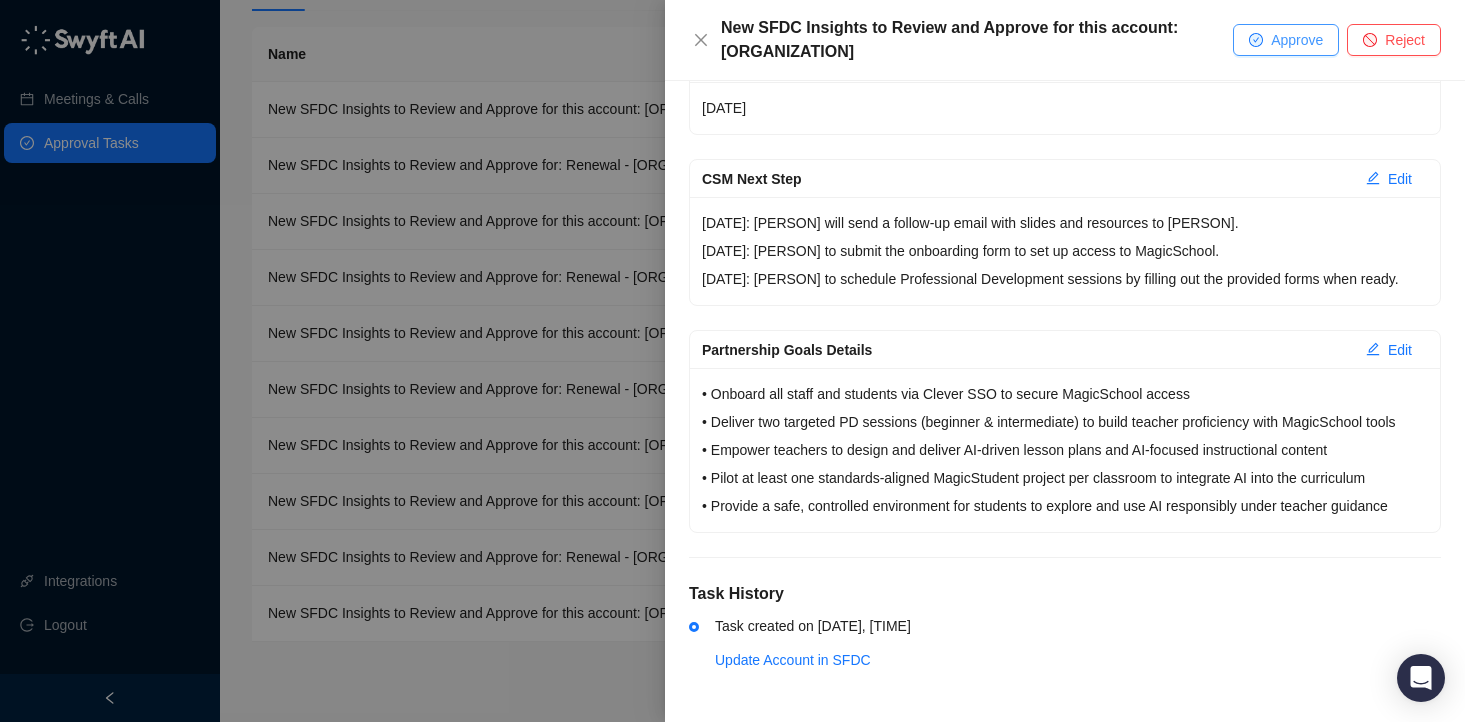 click on "Approve" at bounding box center [1297, 40] 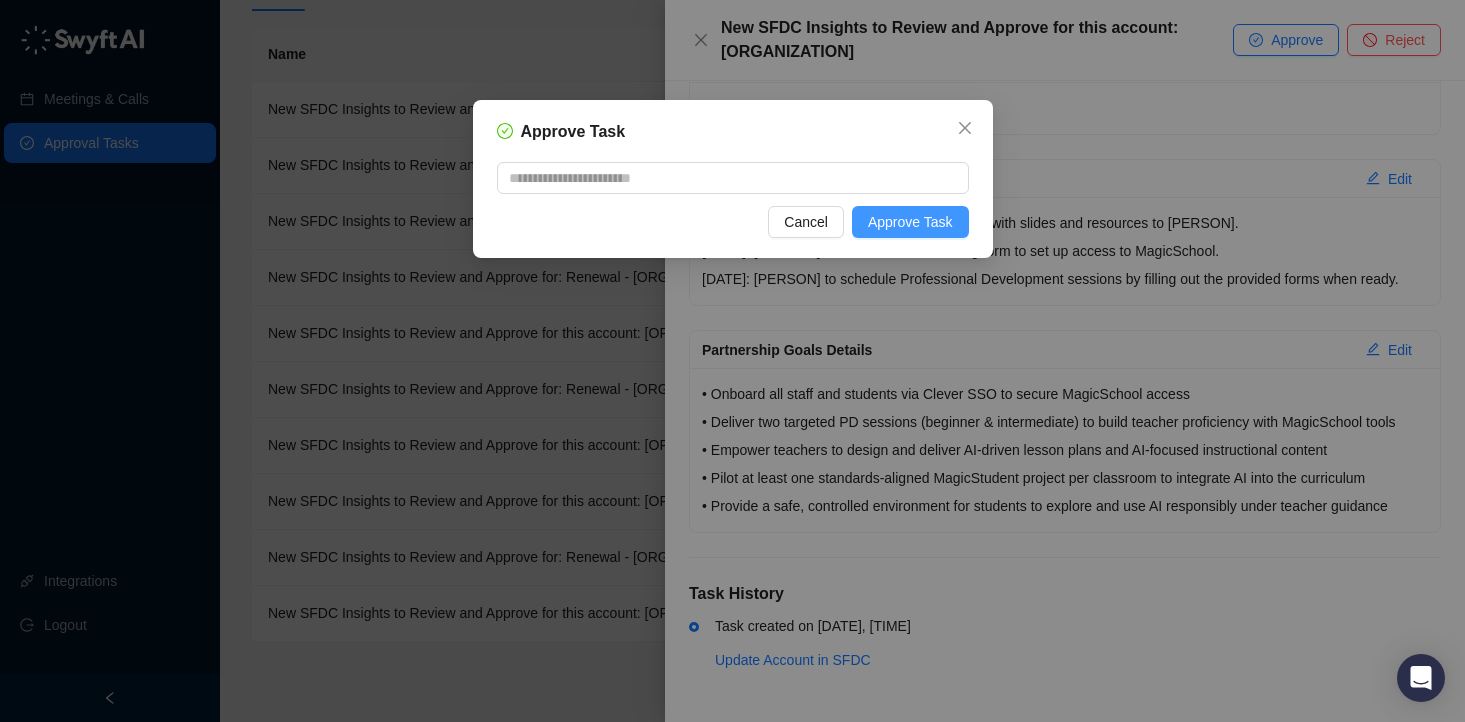 click on "Approve Task" at bounding box center [910, 222] 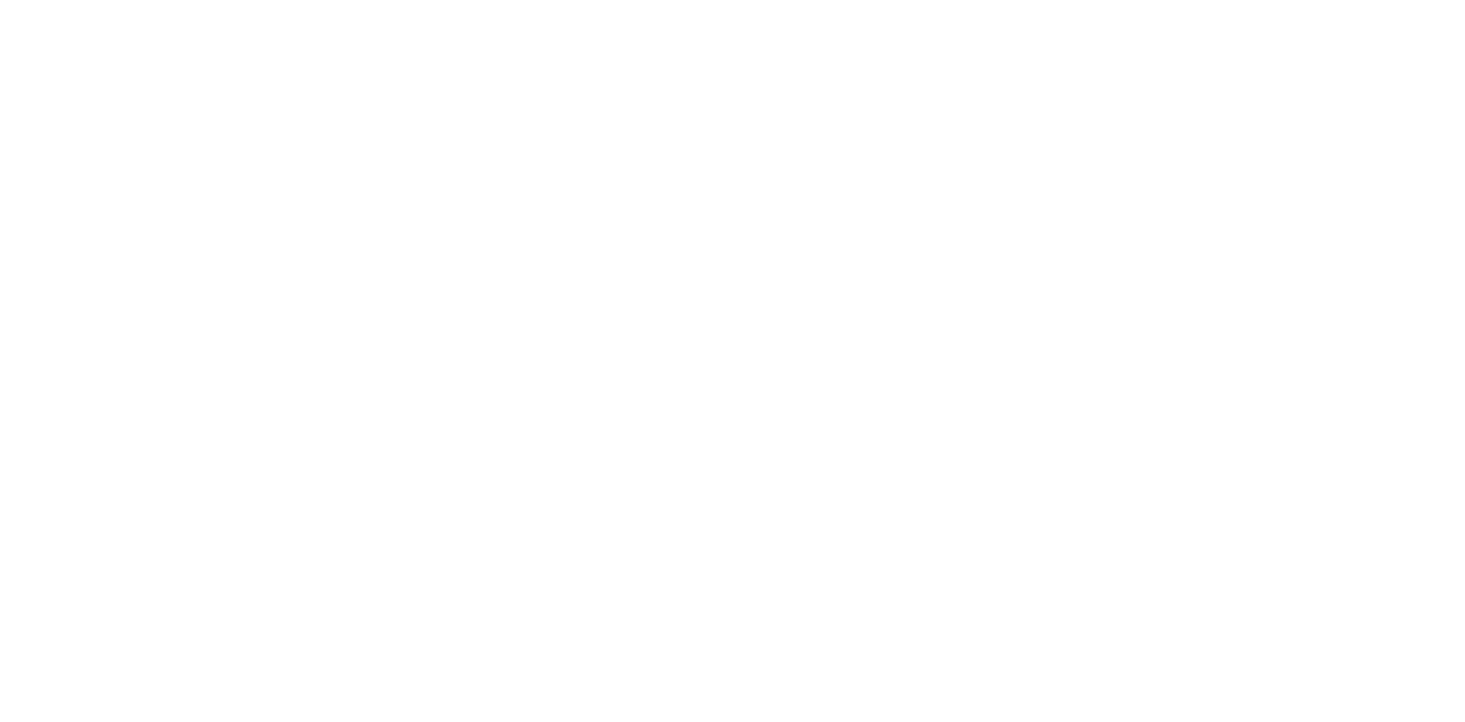 scroll, scrollTop: 0, scrollLeft: 0, axis: both 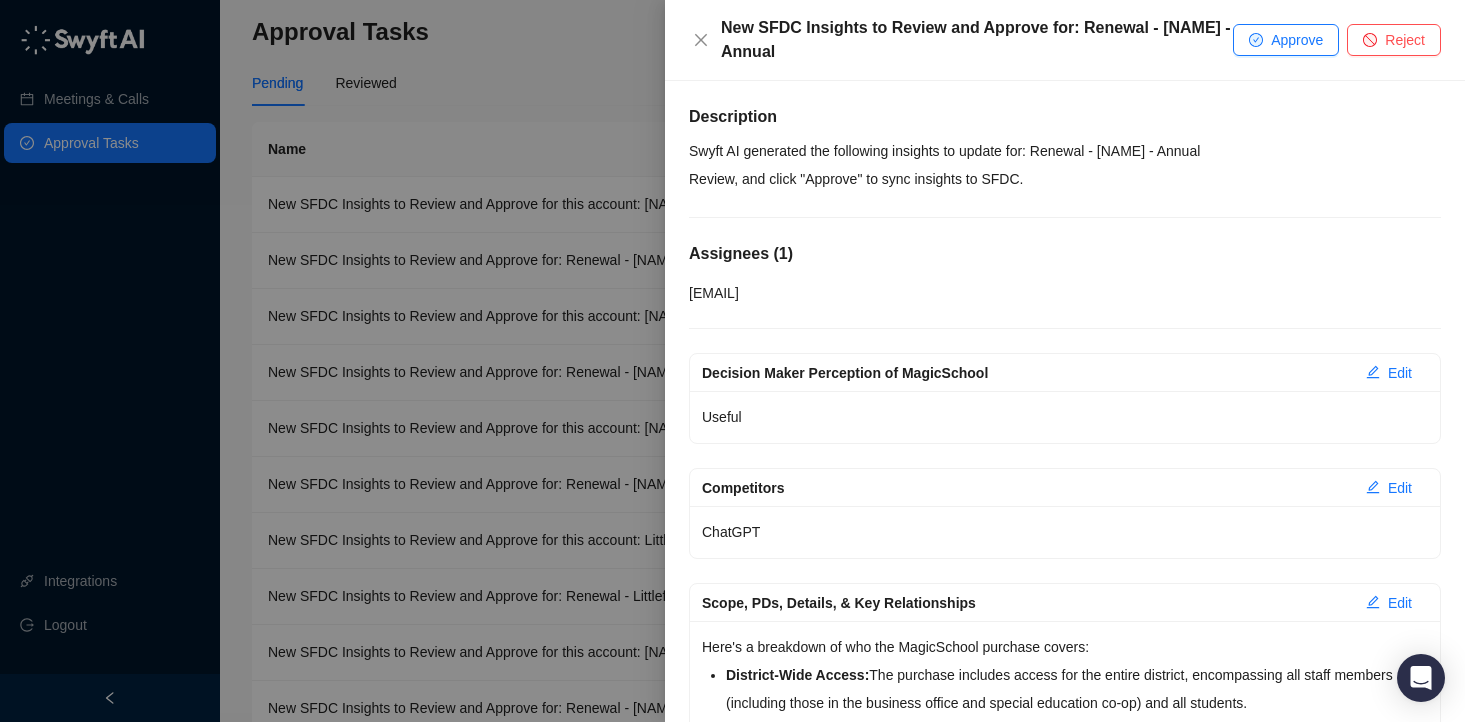 click on "New SFDC Insights to Review and Approve for: Renewal - [NAME] - Annual Approve Reject" at bounding box center [1065, 40] 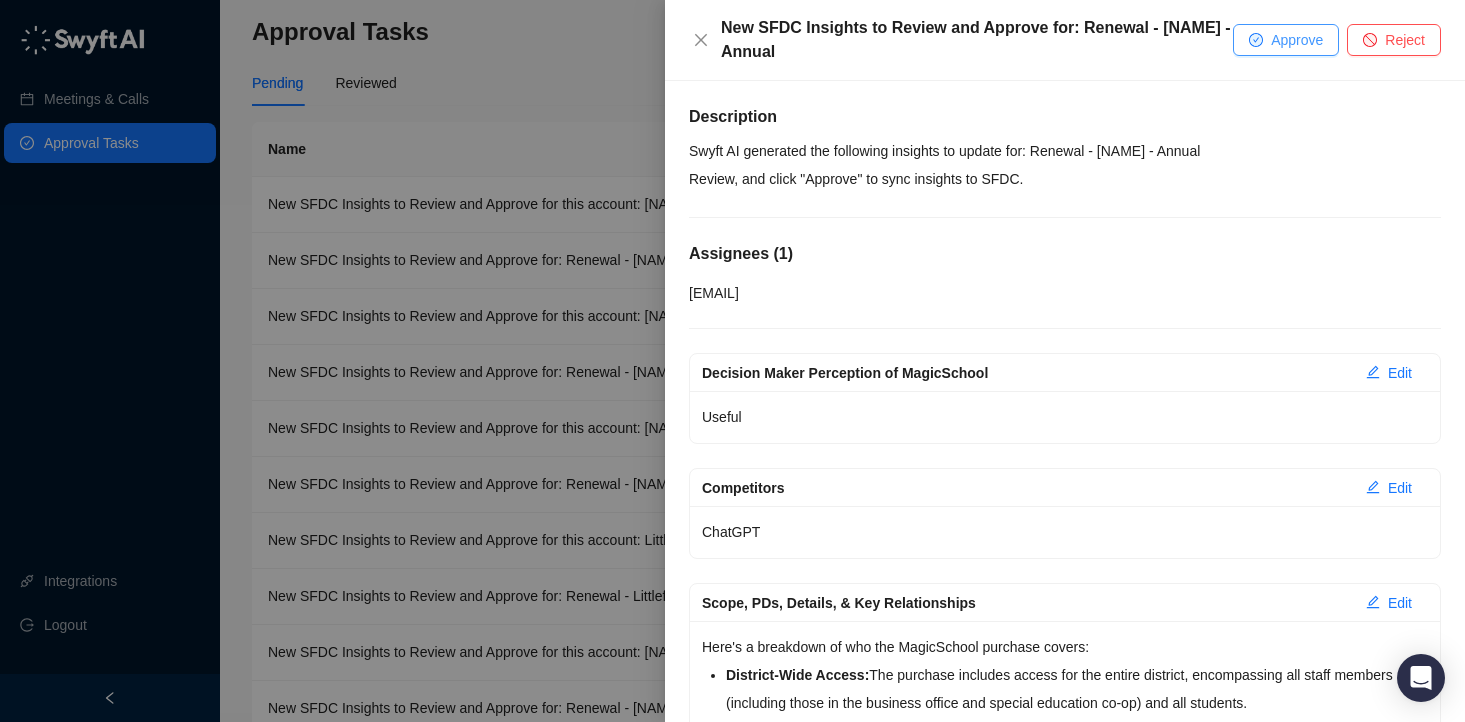 click on "Approve" at bounding box center [1286, 40] 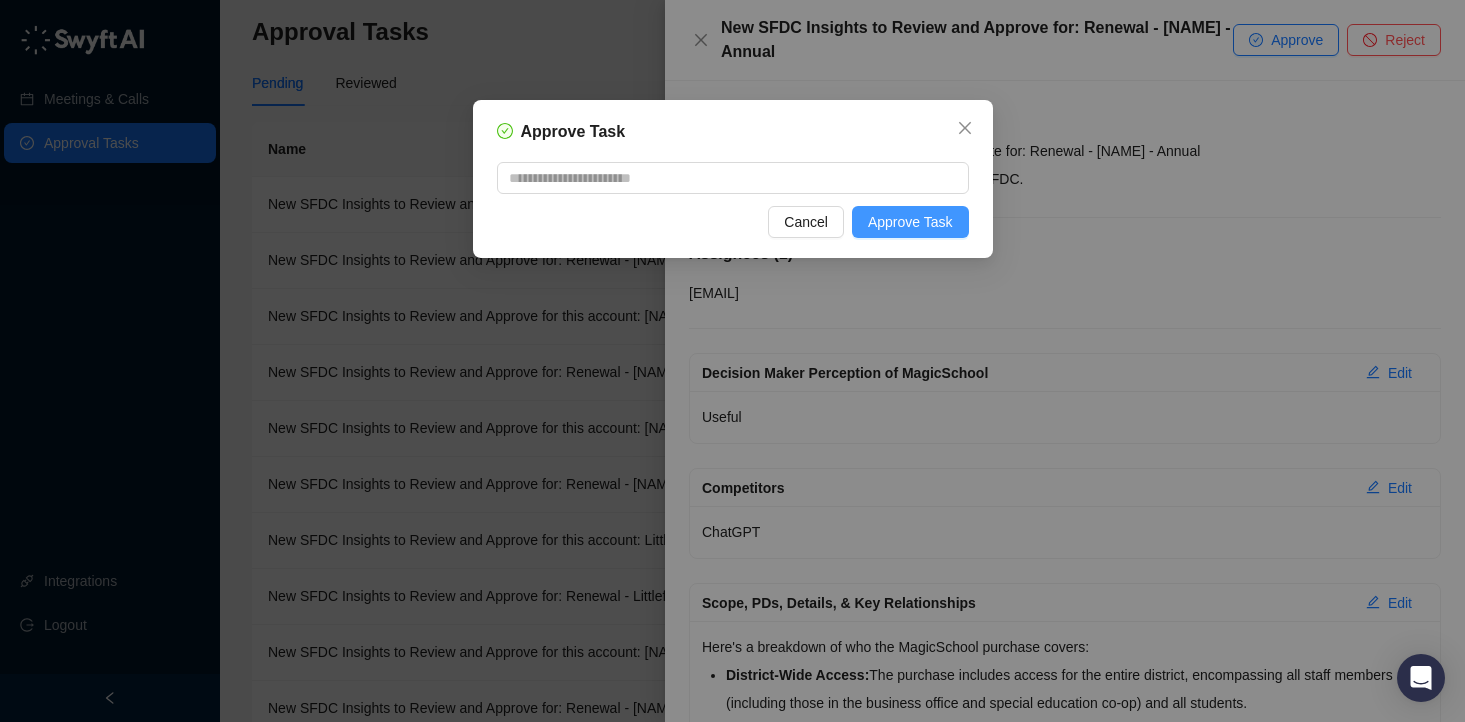 click on "Approve Task" at bounding box center [910, 222] 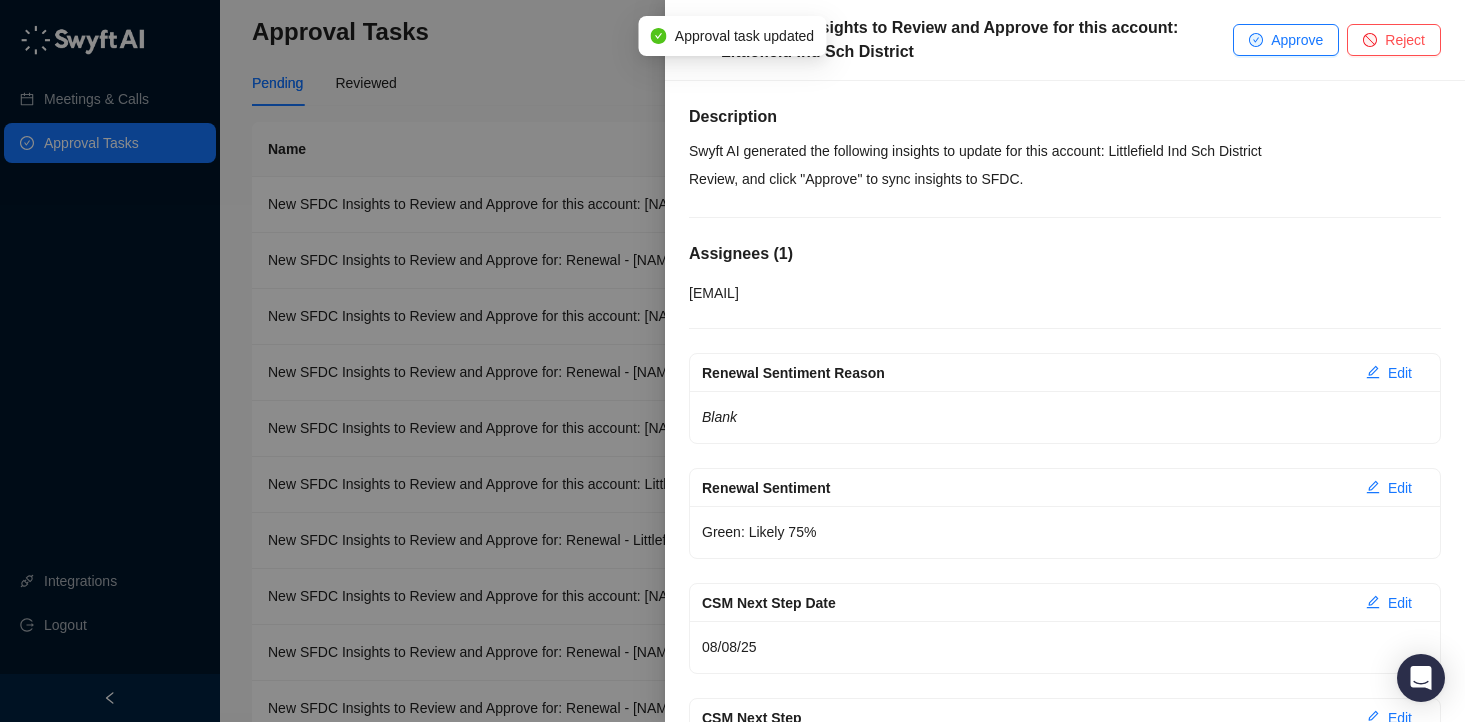 click at bounding box center (732, 361) 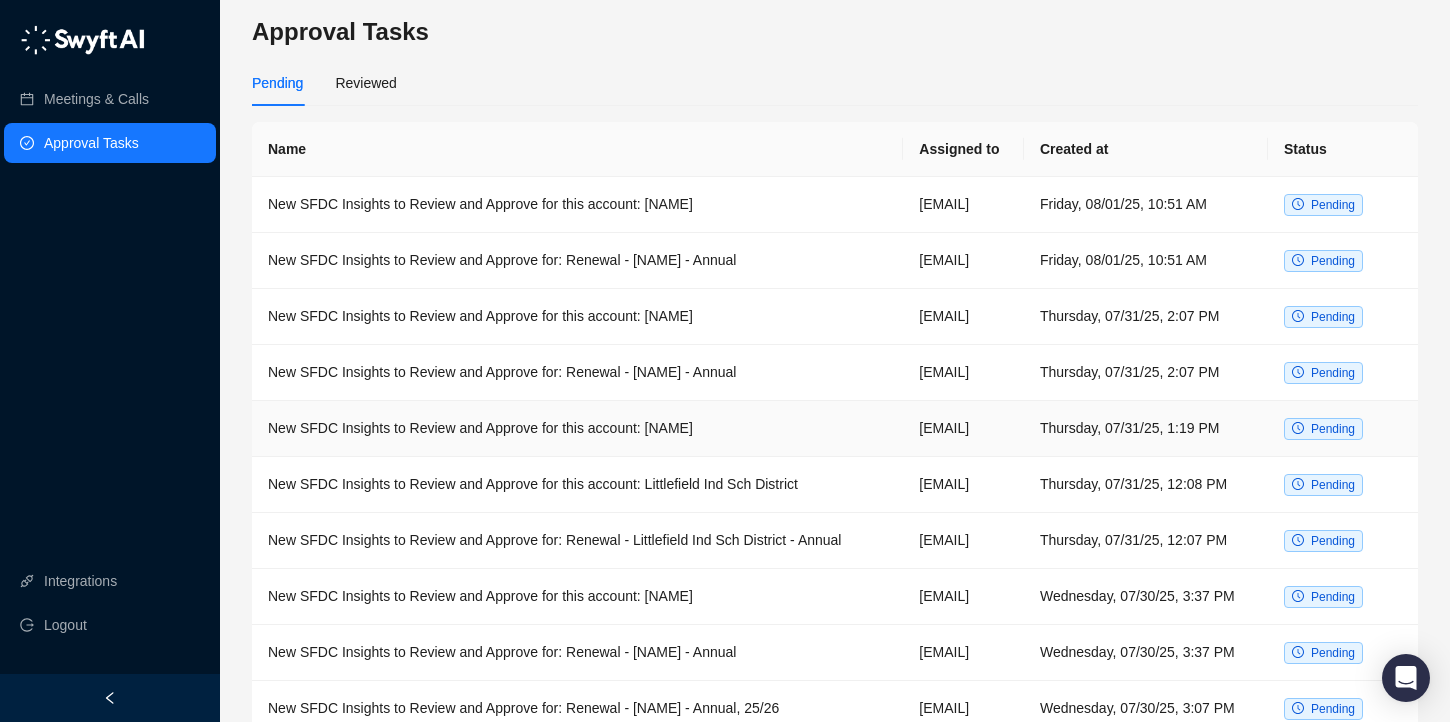 click on "New SFDC Insights to Review and Approve for this account: [NAME] [NAME] [NAME]" at bounding box center [577, 429] 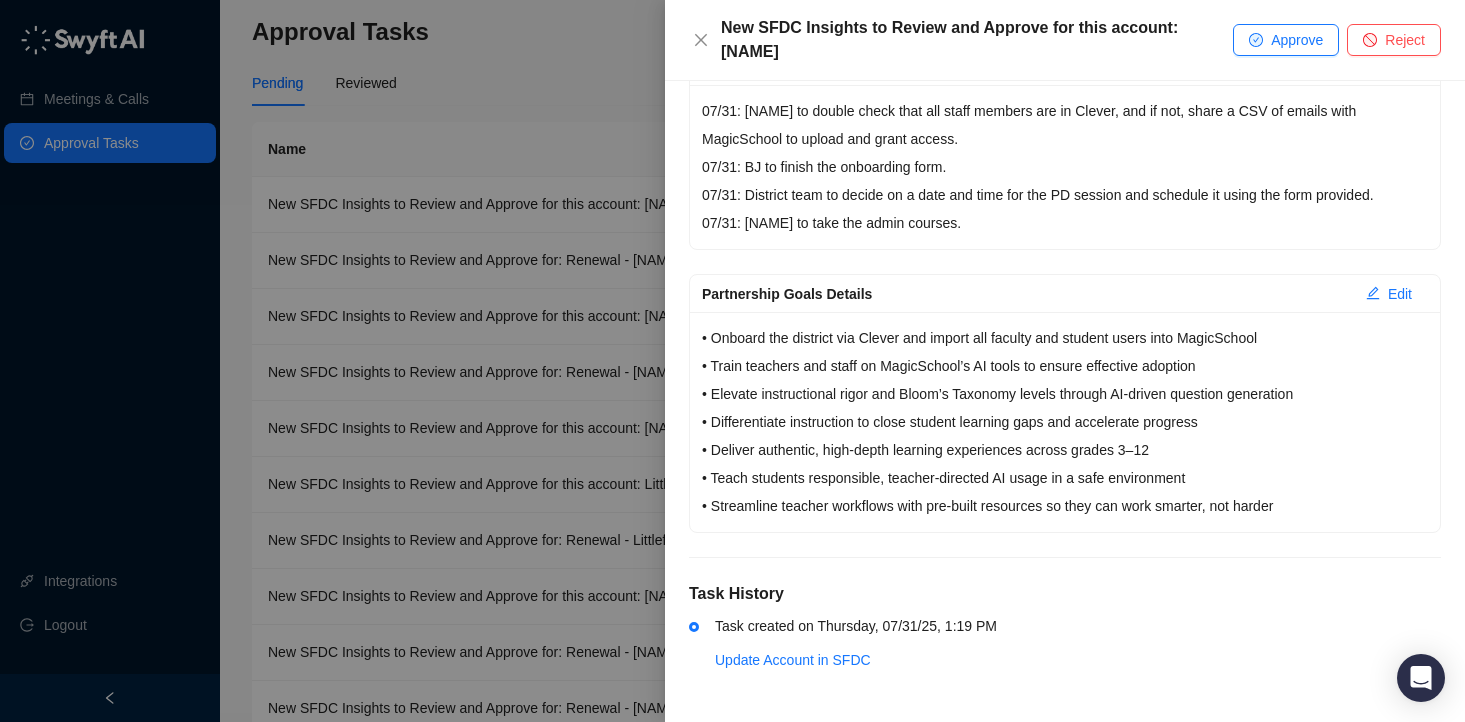 scroll, scrollTop: 0, scrollLeft: 0, axis: both 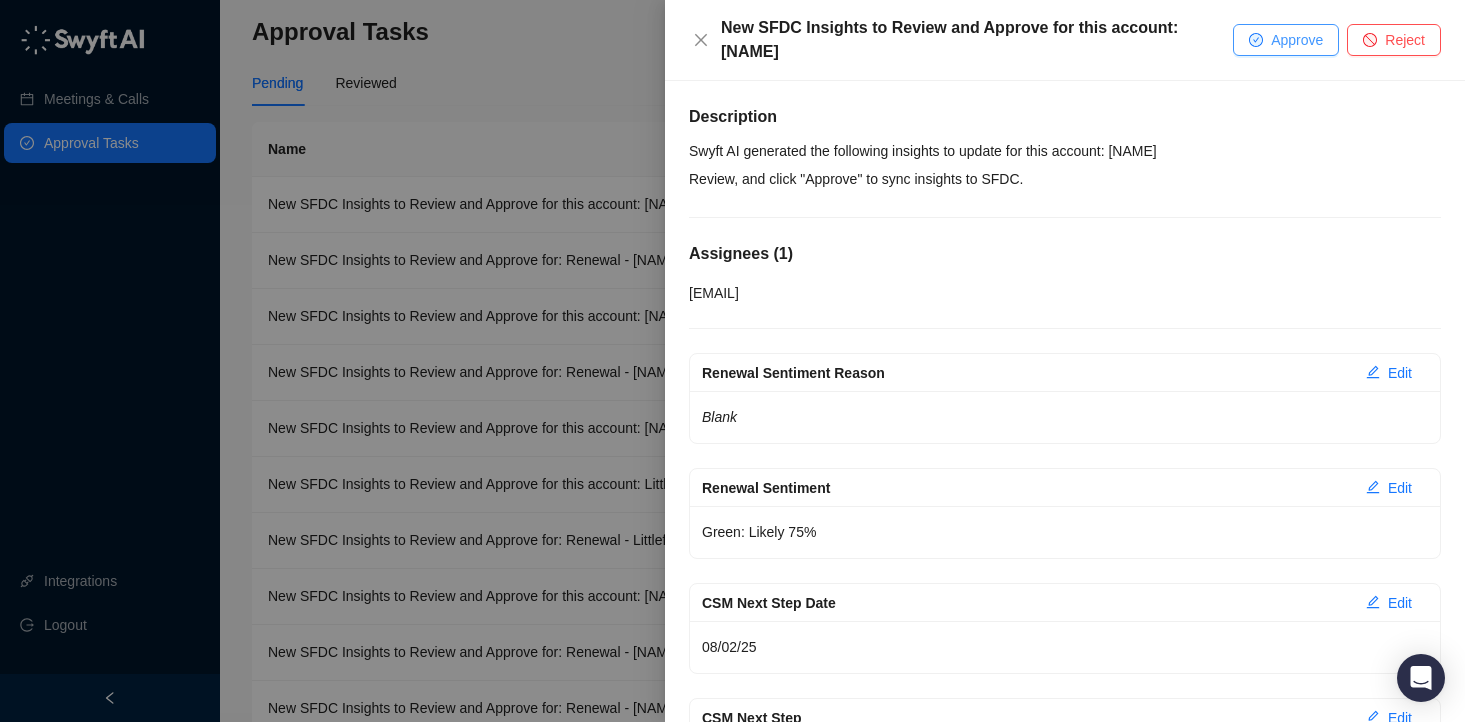 click on "Approve" at bounding box center [1297, 40] 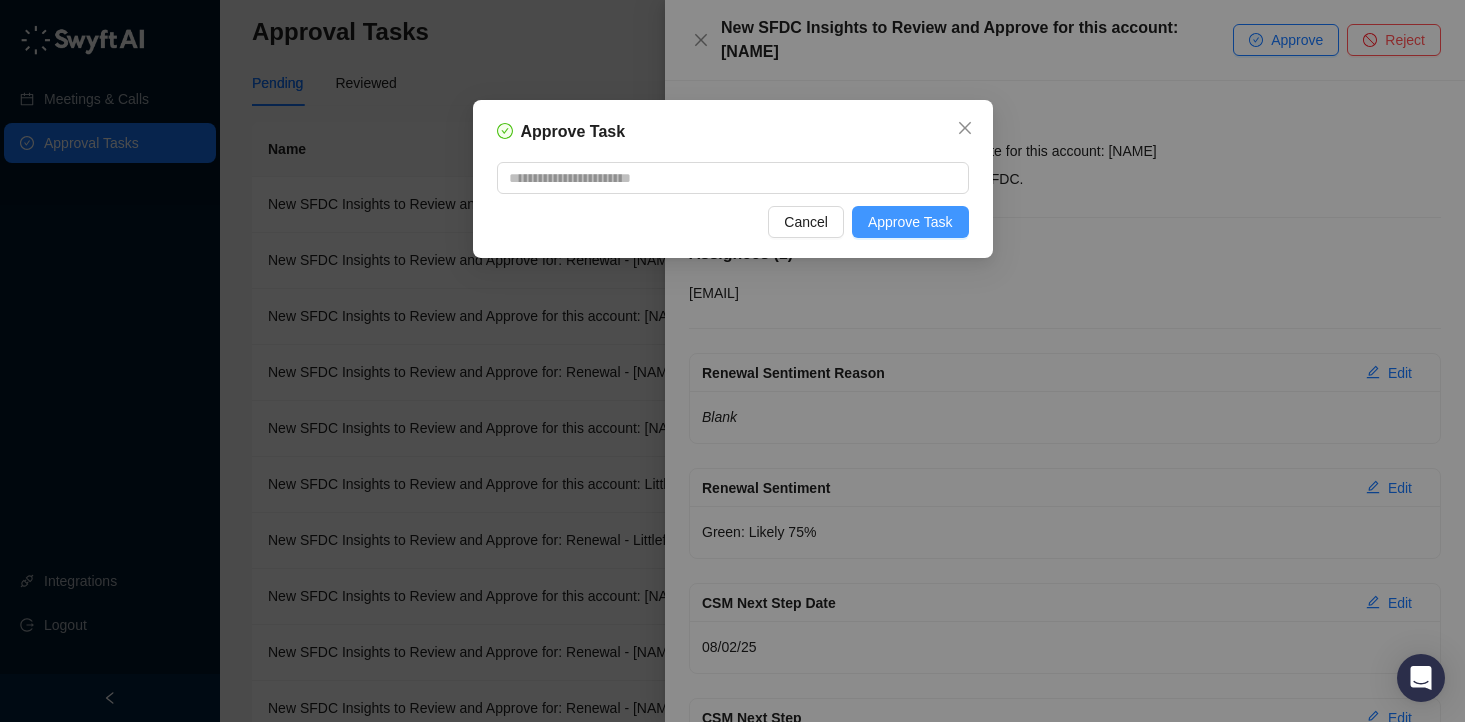click on "Approve Task" at bounding box center [910, 222] 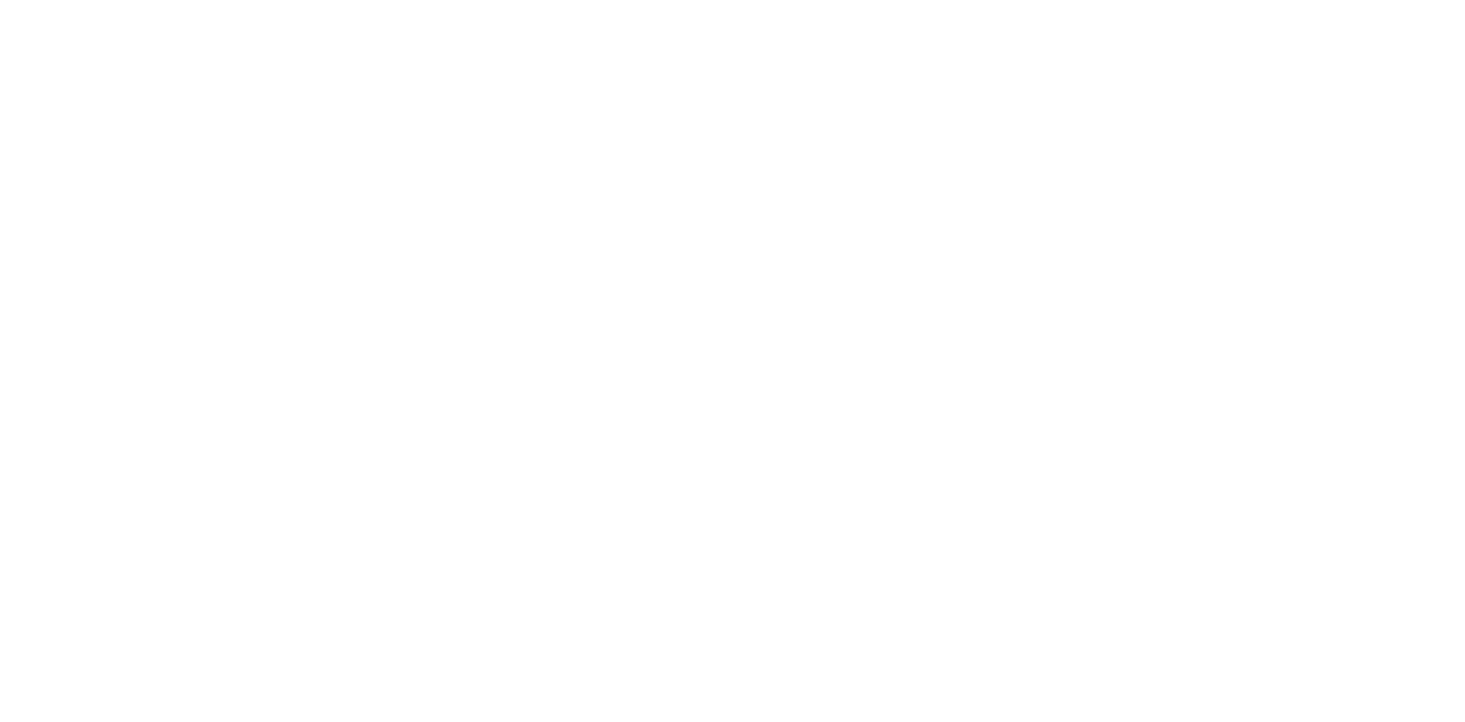 scroll, scrollTop: 0, scrollLeft: 0, axis: both 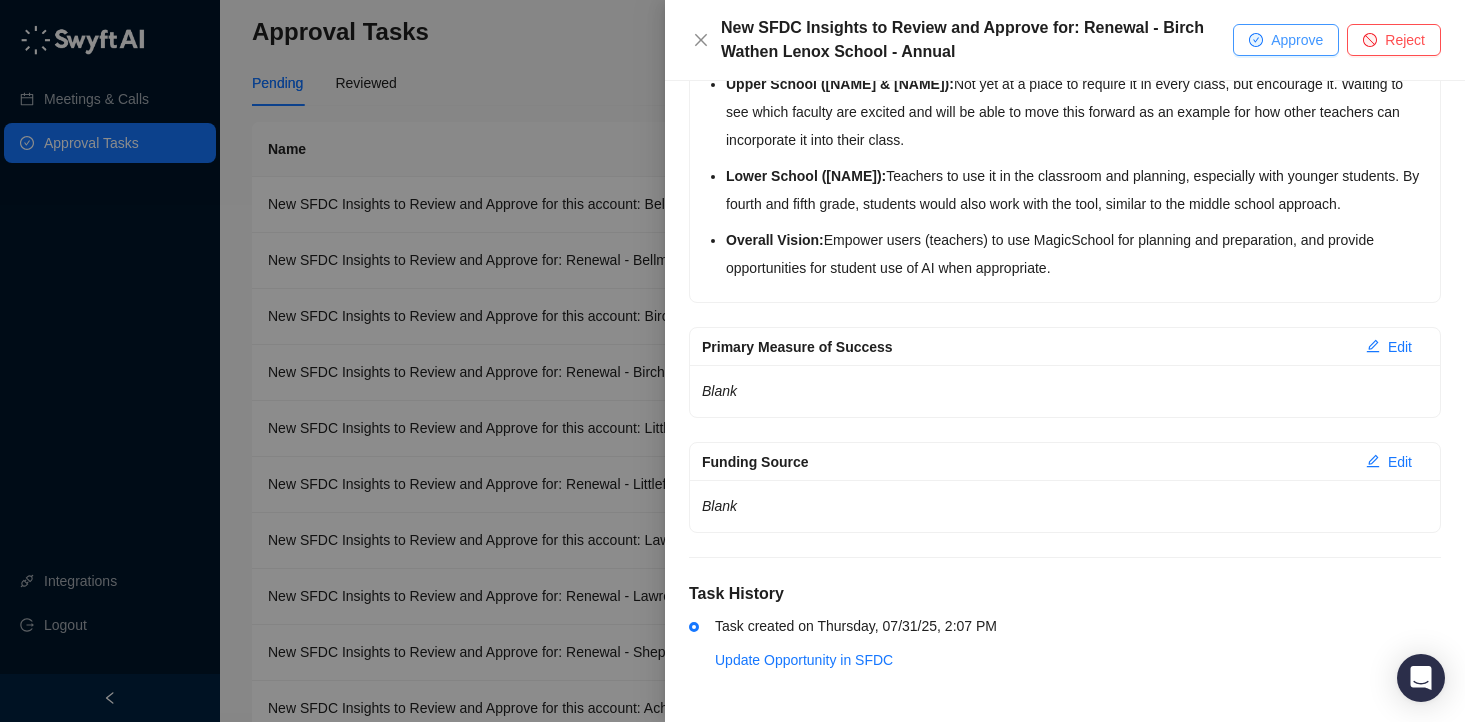 click 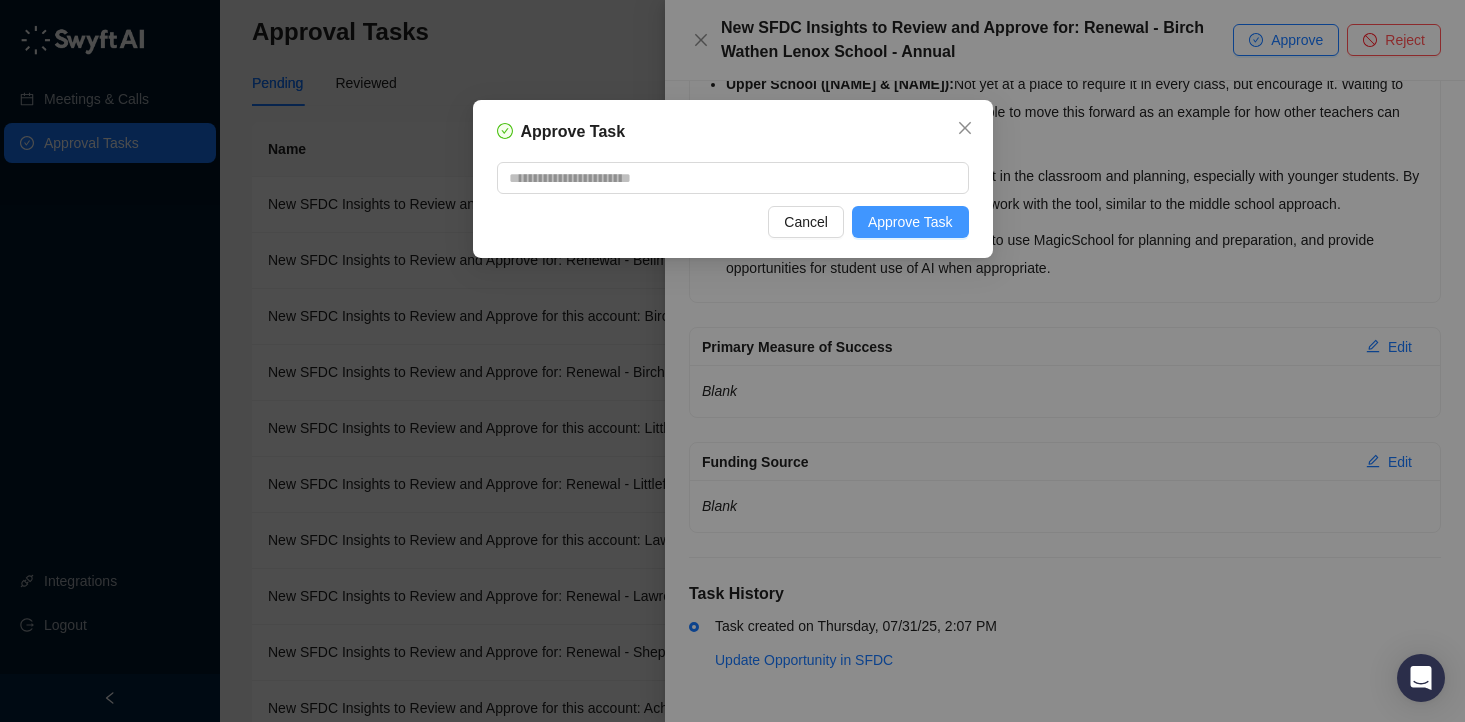 click on "Approve Task" at bounding box center (910, 222) 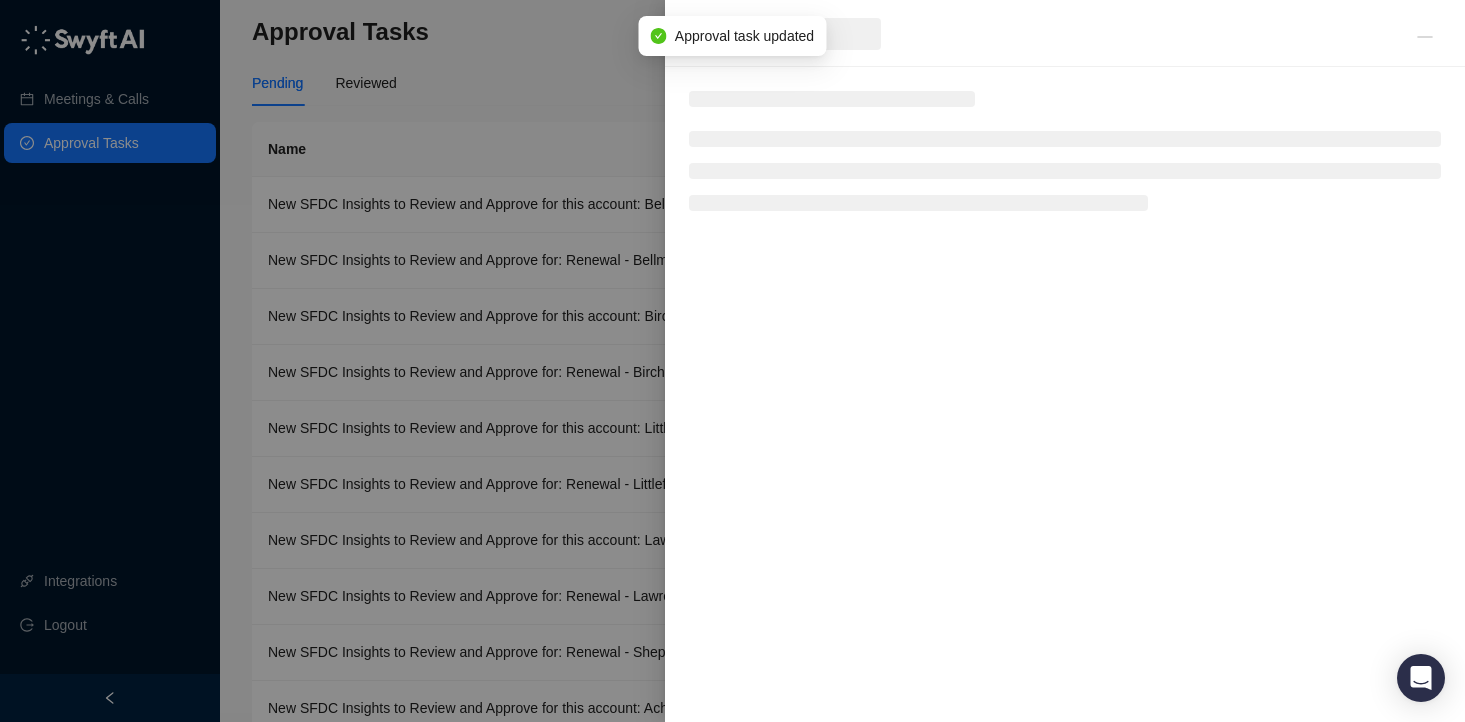scroll, scrollTop: 0, scrollLeft: 0, axis: both 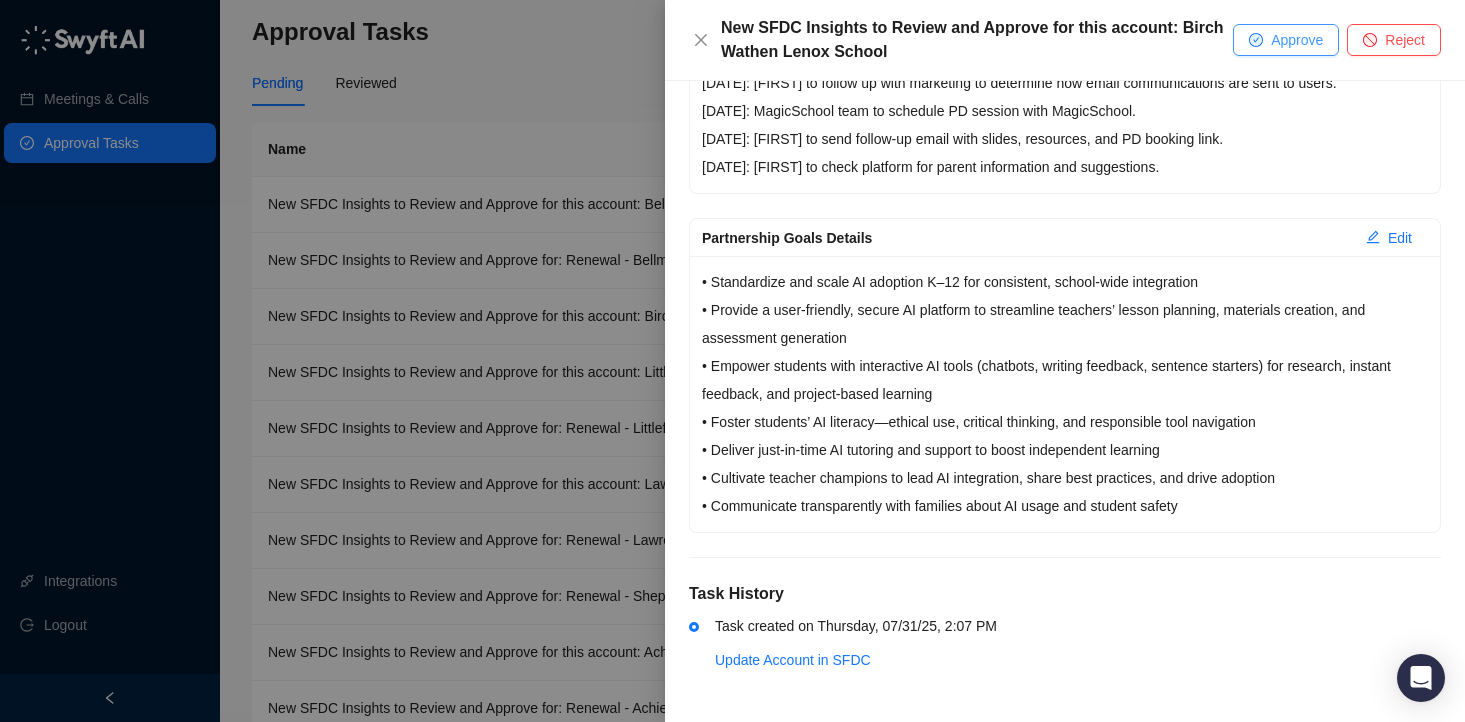 click on "Approve" at bounding box center [1286, 40] 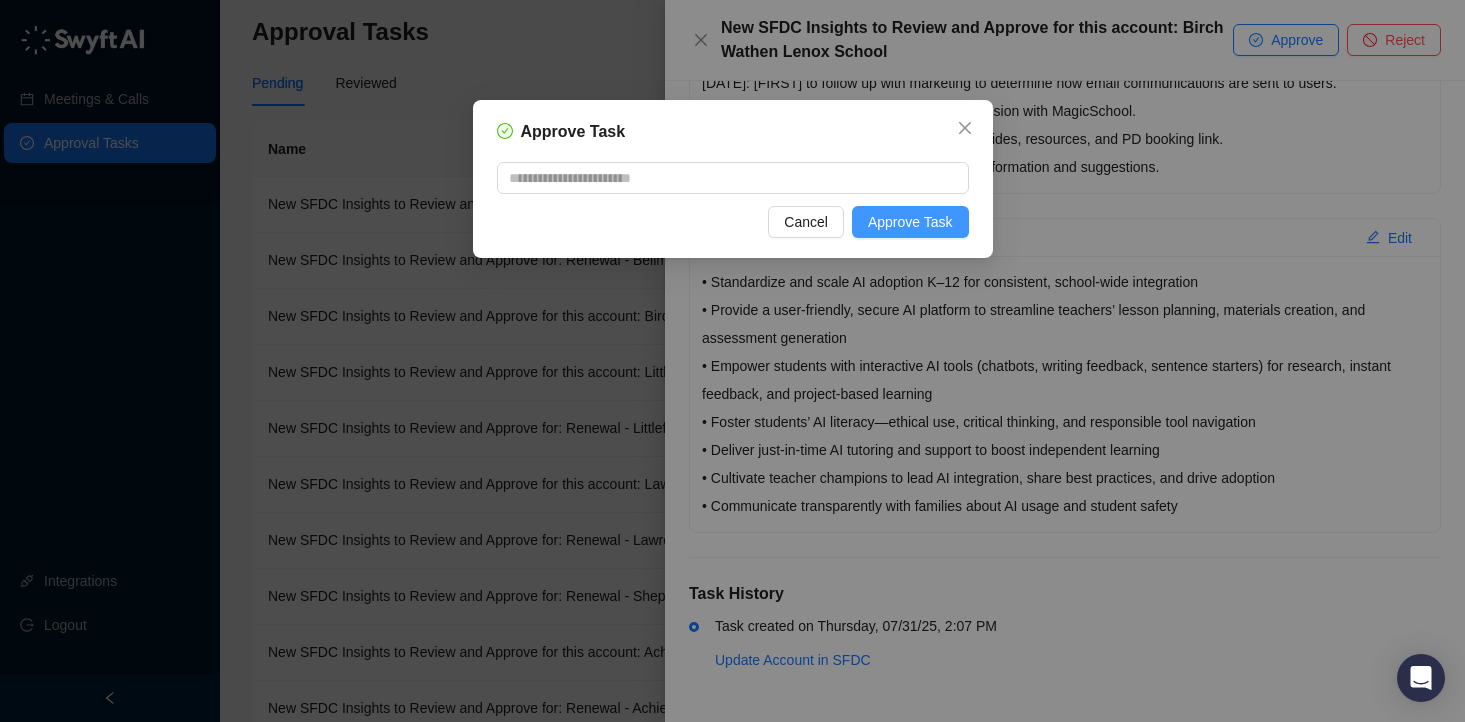 click on "Approve Task" at bounding box center [910, 222] 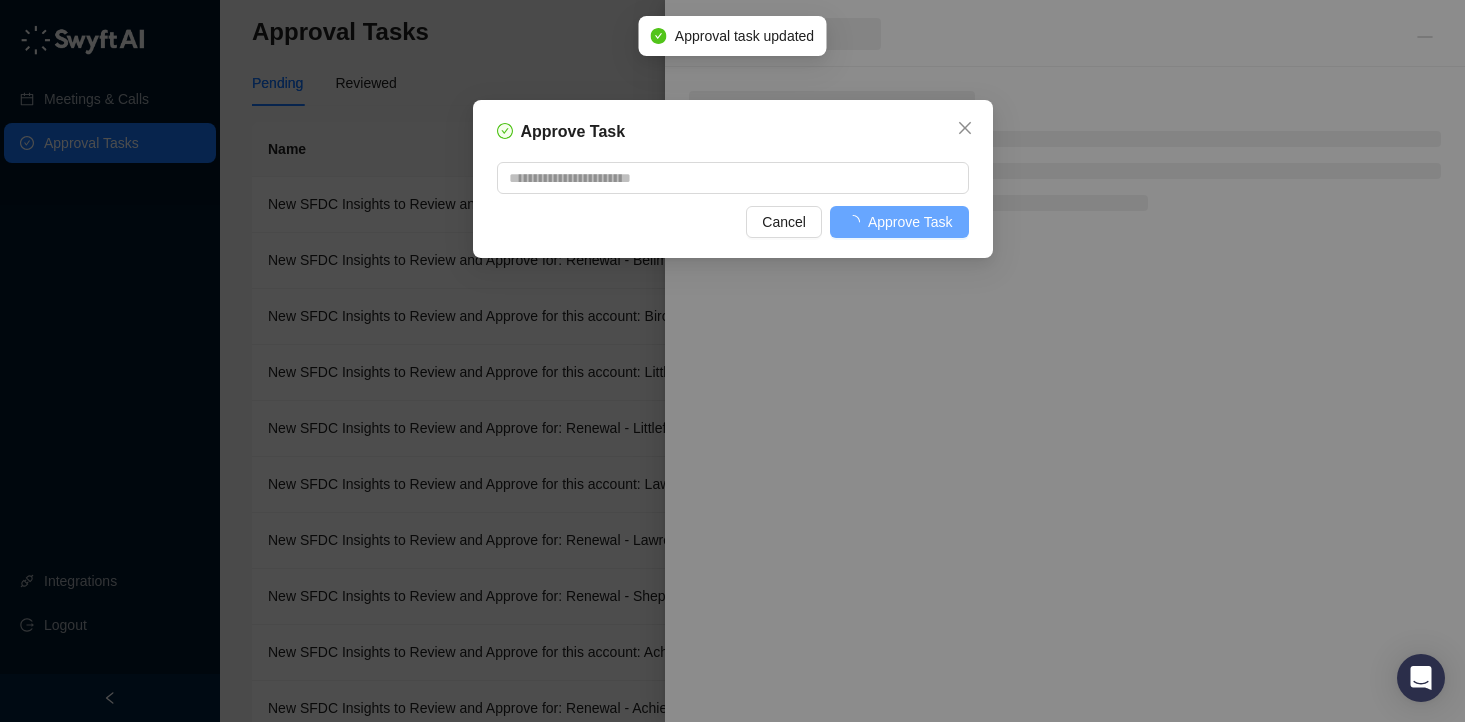 scroll, scrollTop: 0, scrollLeft: 0, axis: both 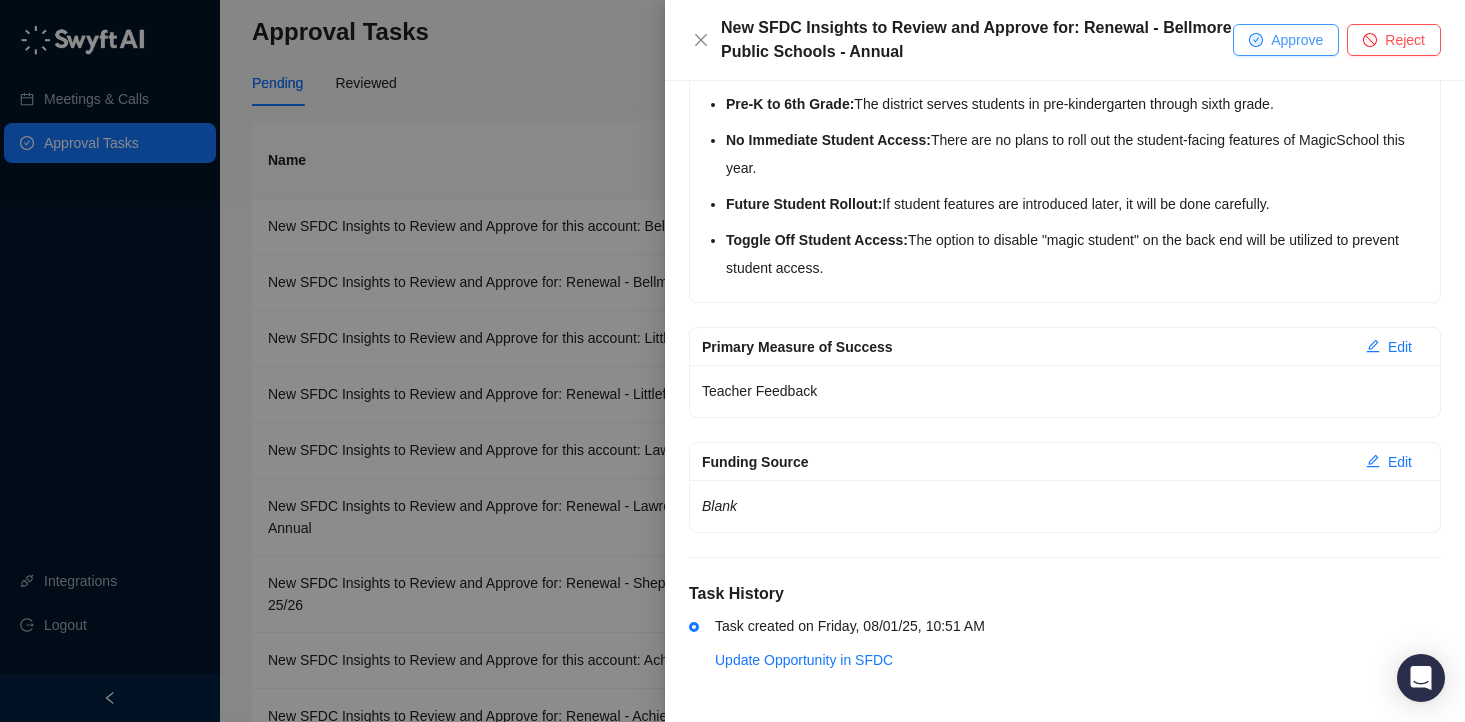 click on "Approve" at bounding box center [1286, 40] 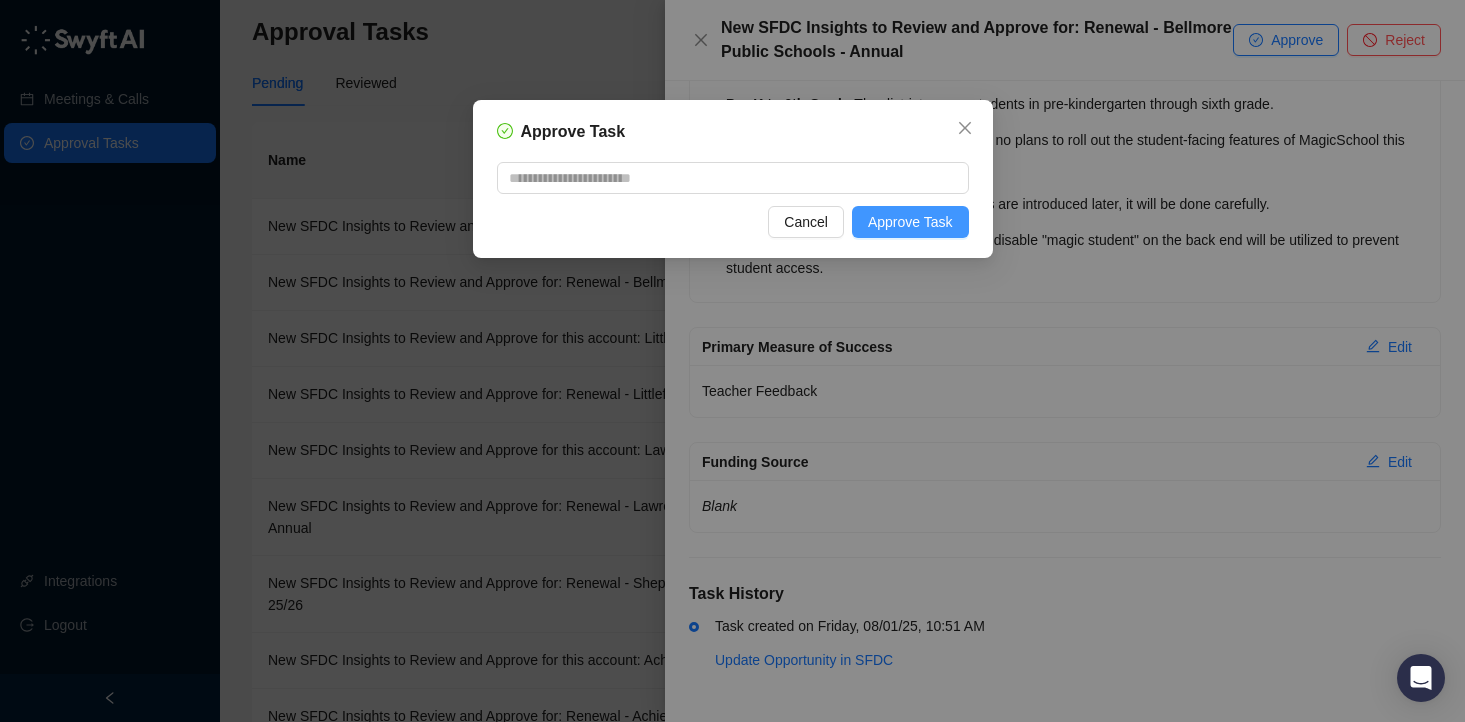 click on "Approve Task" at bounding box center (910, 222) 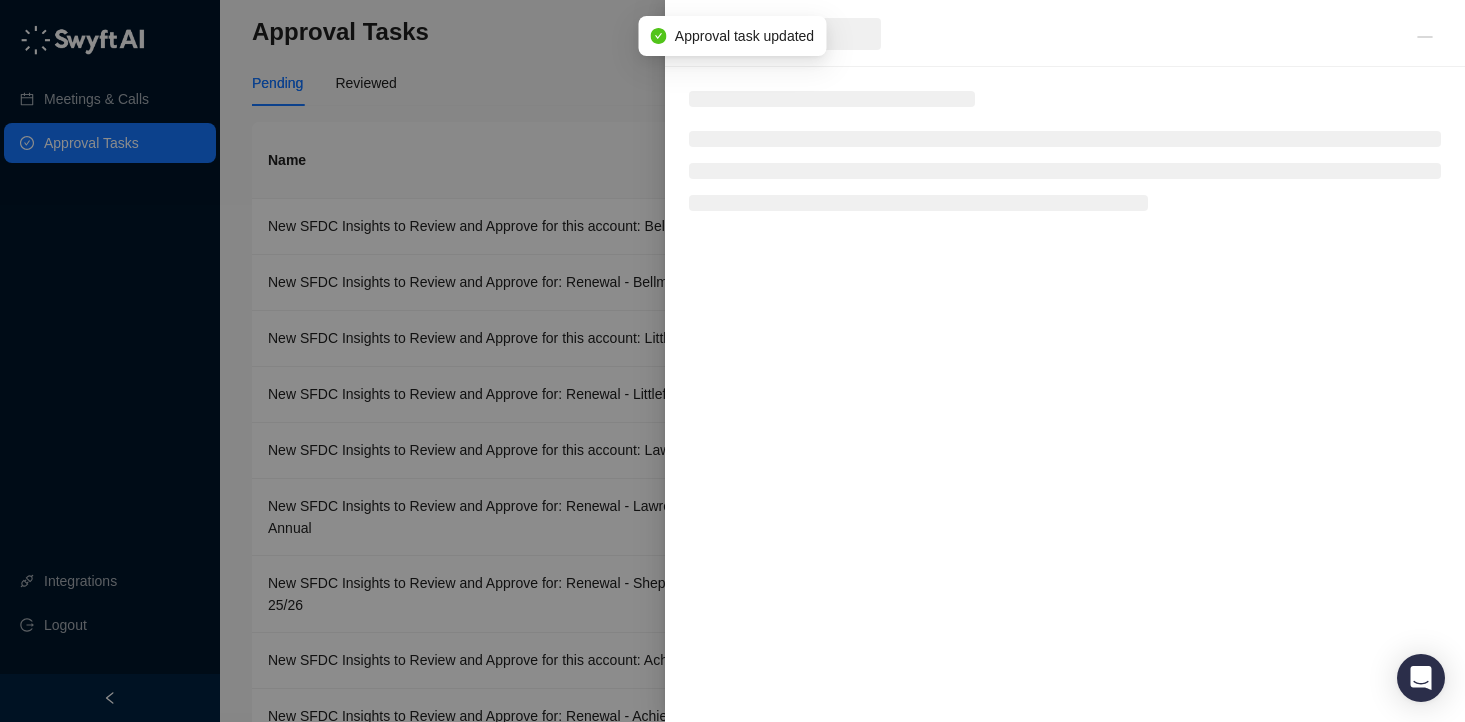 scroll, scrollTop: 0, scrollLeft: 0, axis: both 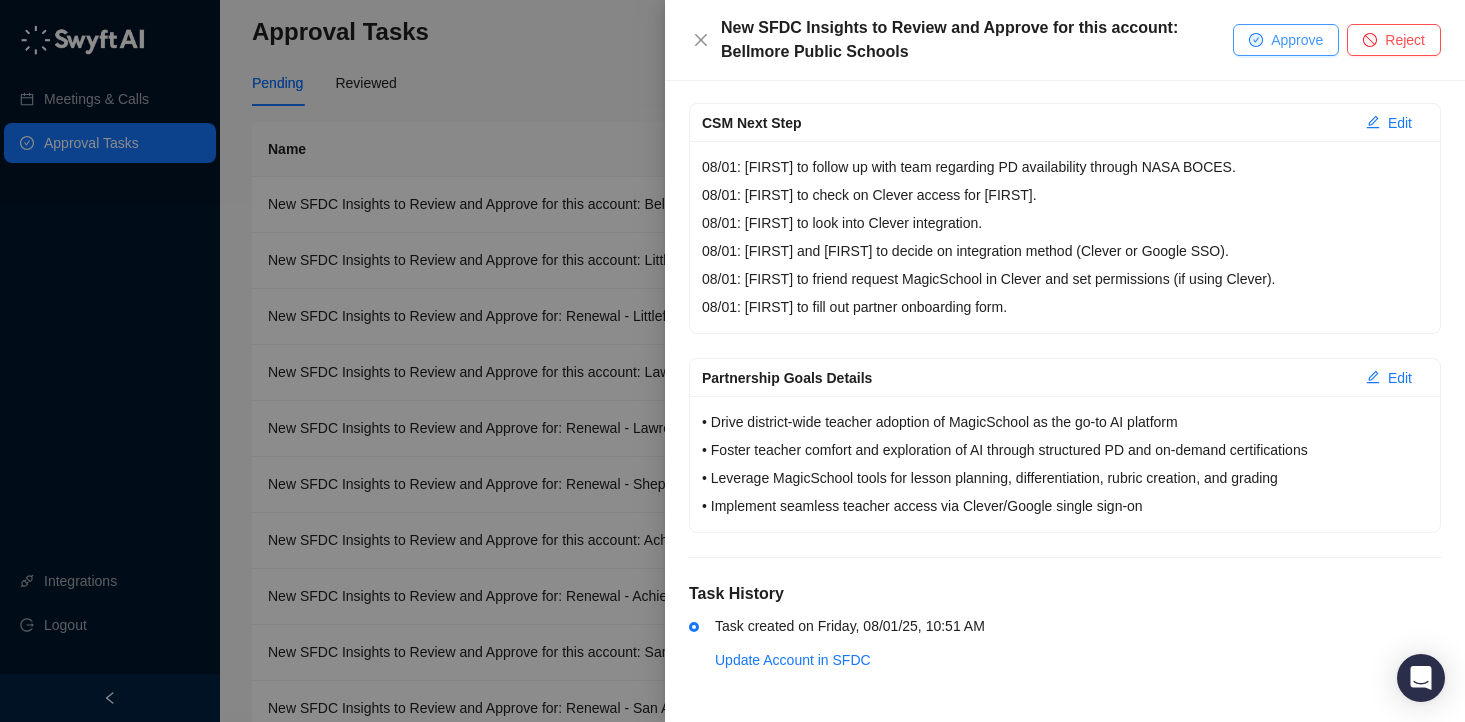 click on "Approve" at bounding box center [1297, 40] 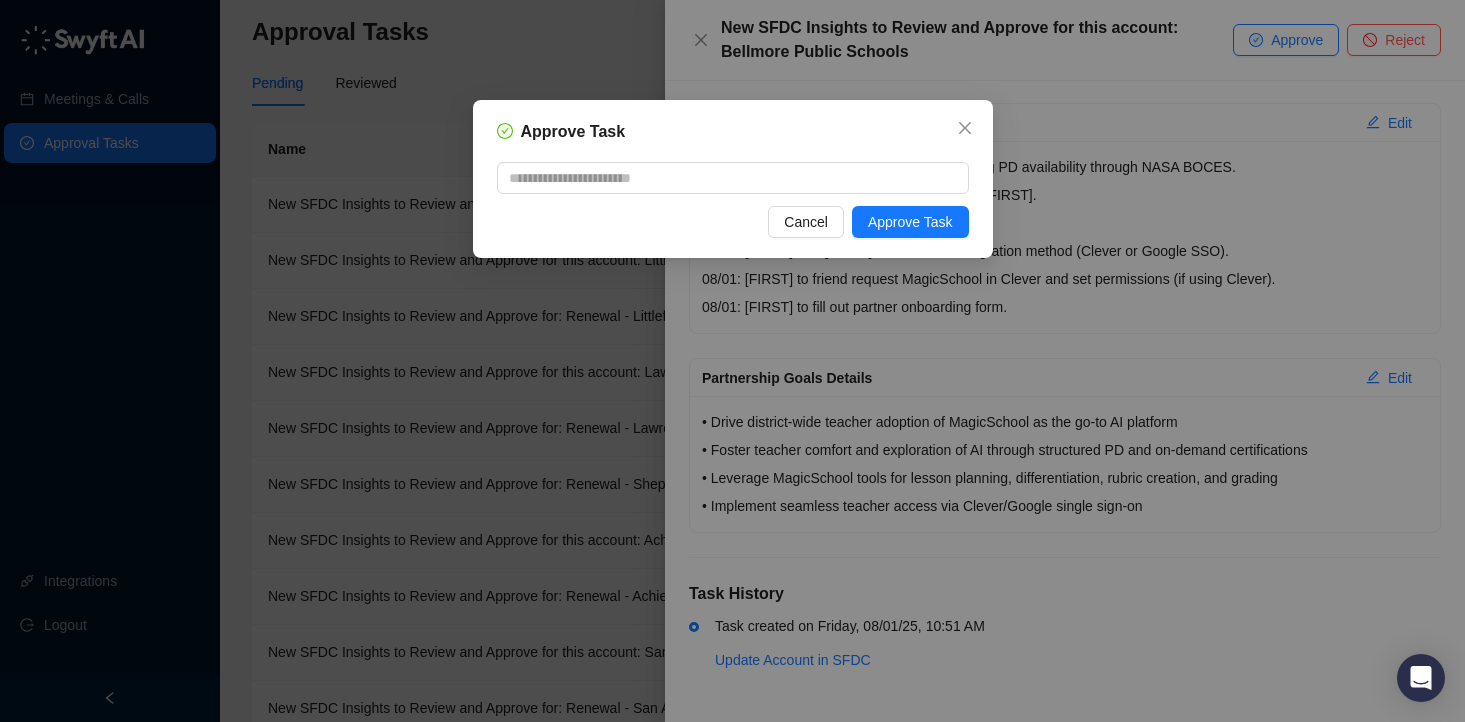 click on "Cancel Approve Task" at bounding box center [733, 222] 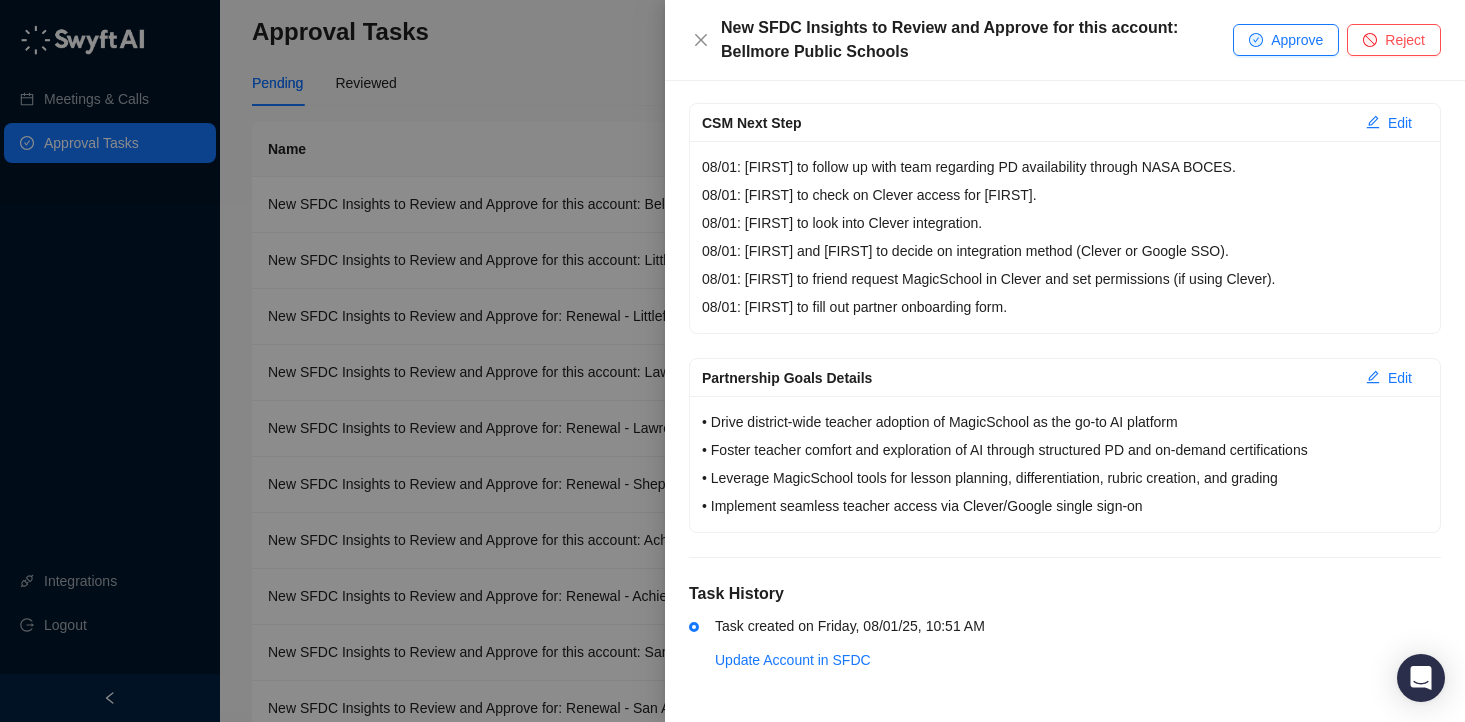 click on "08/01: [FIRST] to follow up with team regarding PD availability through NASA BOCES.
08/01: [FIRST] to check on Clever access for [FIRST].
08/01: [FIRST] to look into Clever integration.
08/01: [FIRST] and [FIRST] to decide on integration method (Clever or Google SSO).
08/01: [FIRST] to friend request MagicSchool in Clever and set permissions (if using Clever).
08/01: [FIRST] to fill out partner onboarding form." at bounding box center (1065, 237) 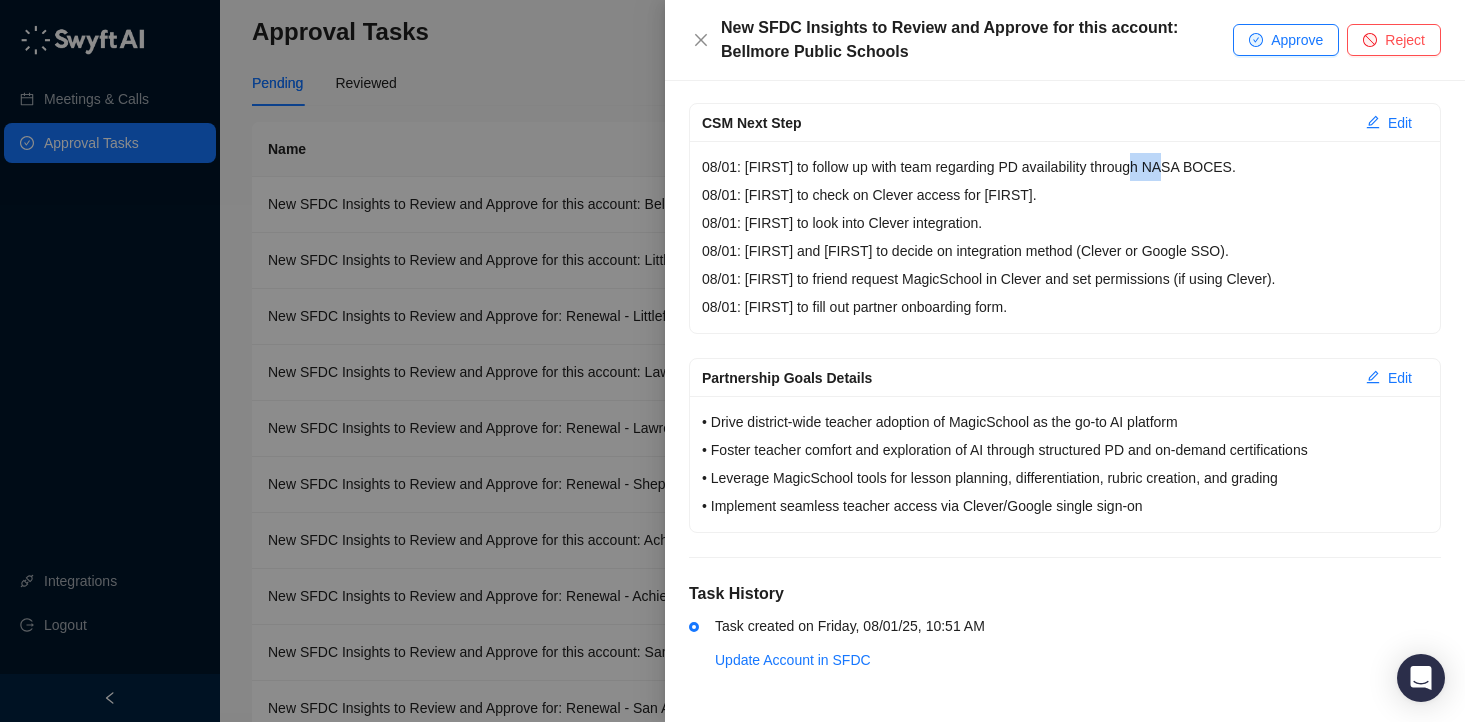click on "08/01: [FIRST] to follow up with team regarding PD availability through NASA BOCES.
08/01: [FIRST] to check on Clever access for [FIRST].
08/01: [FIRST] to look into Clever integration.
08/01: [FIRST] and [FIRST] to decide on integration method (Clever or Google SSO).
08/01: [FIRST] to friend request MagicSchool in Clever and set permissions (if using Clever).
08/01: [FIRST] to fill out partner onboarding form." at bounding box center [1065, 237] 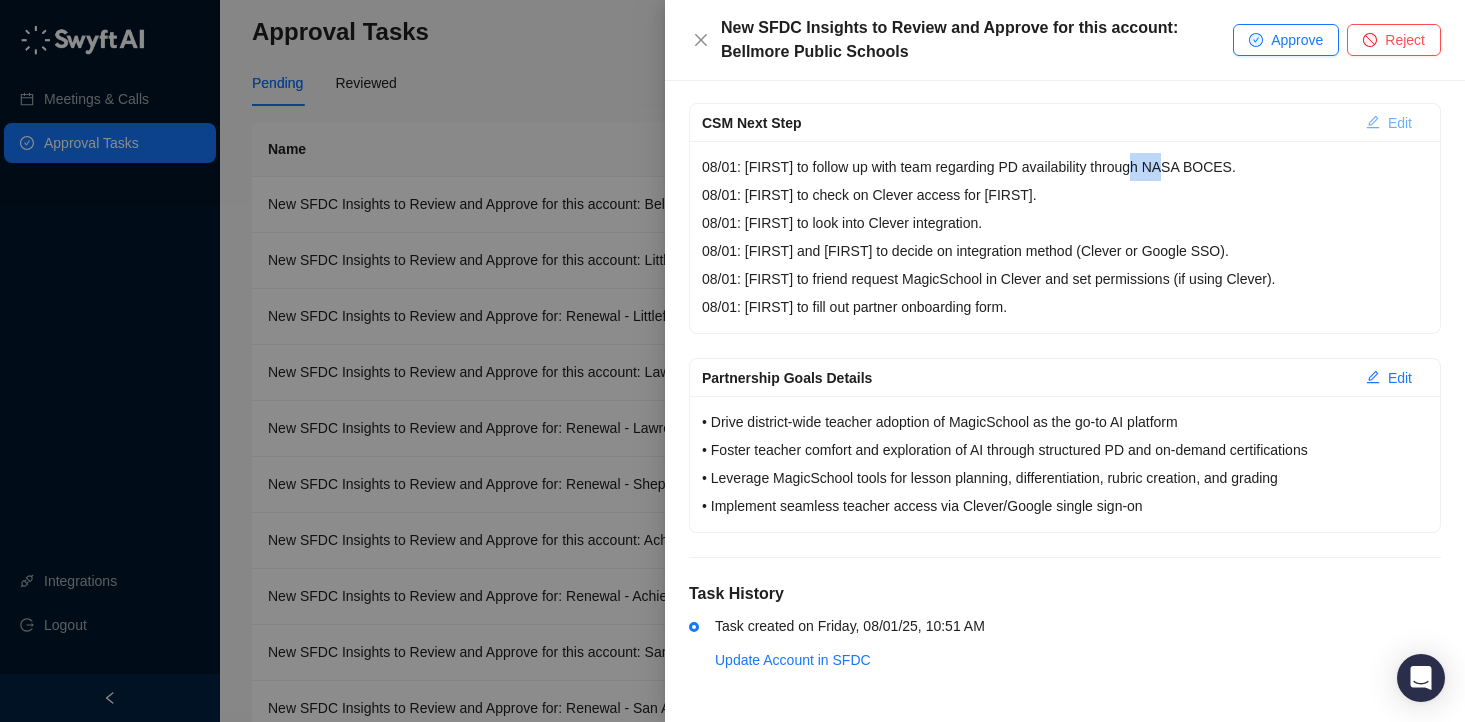 click on "Edit" at bounding box center [1389, 123] 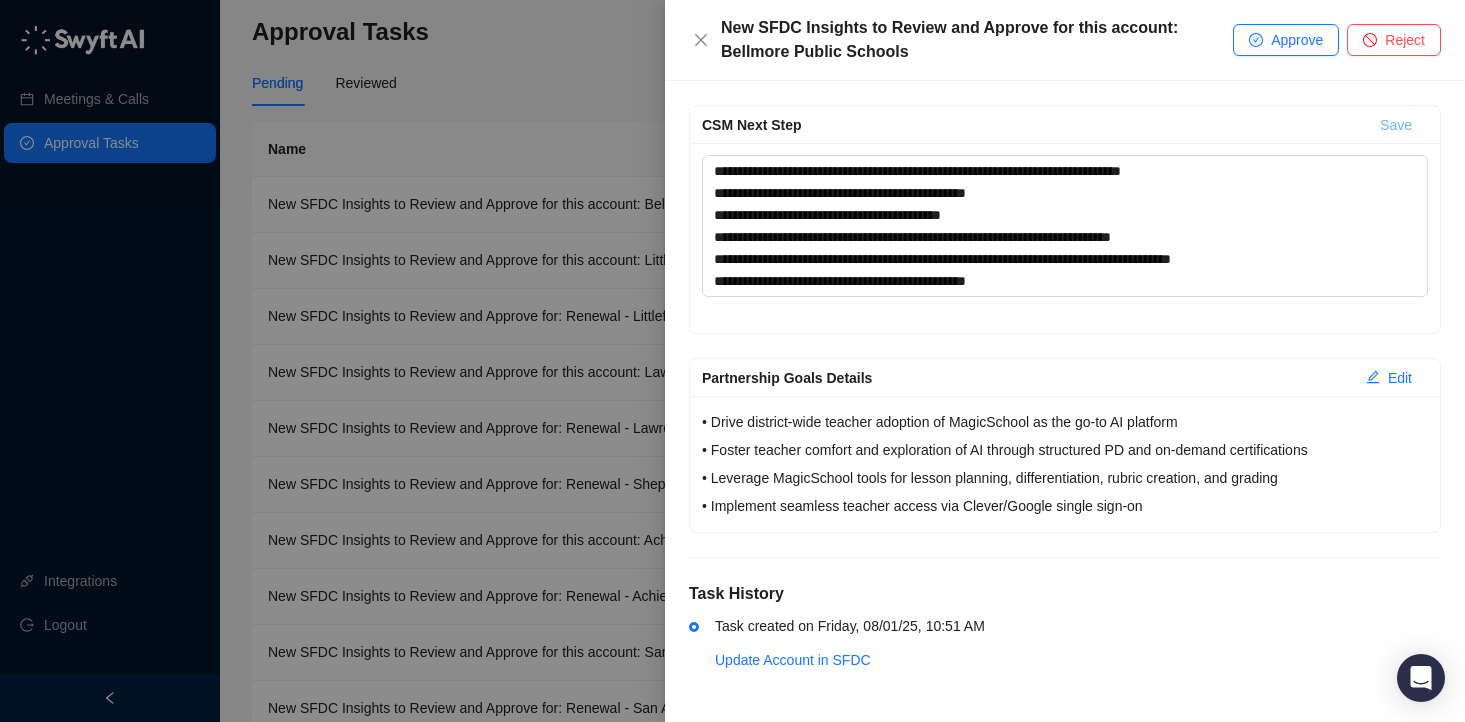 type 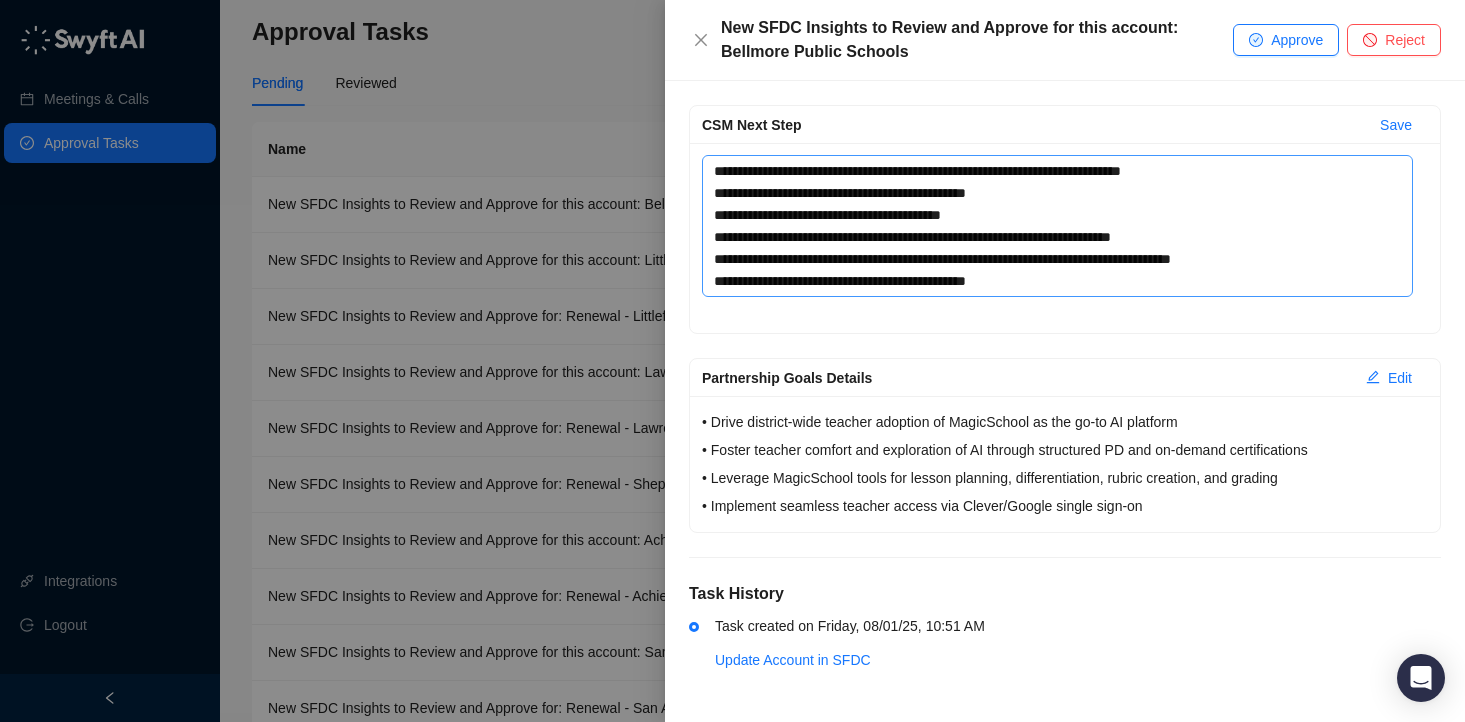 scroll, scrollTop: 677, scrollLeft: 0, axis: vertical 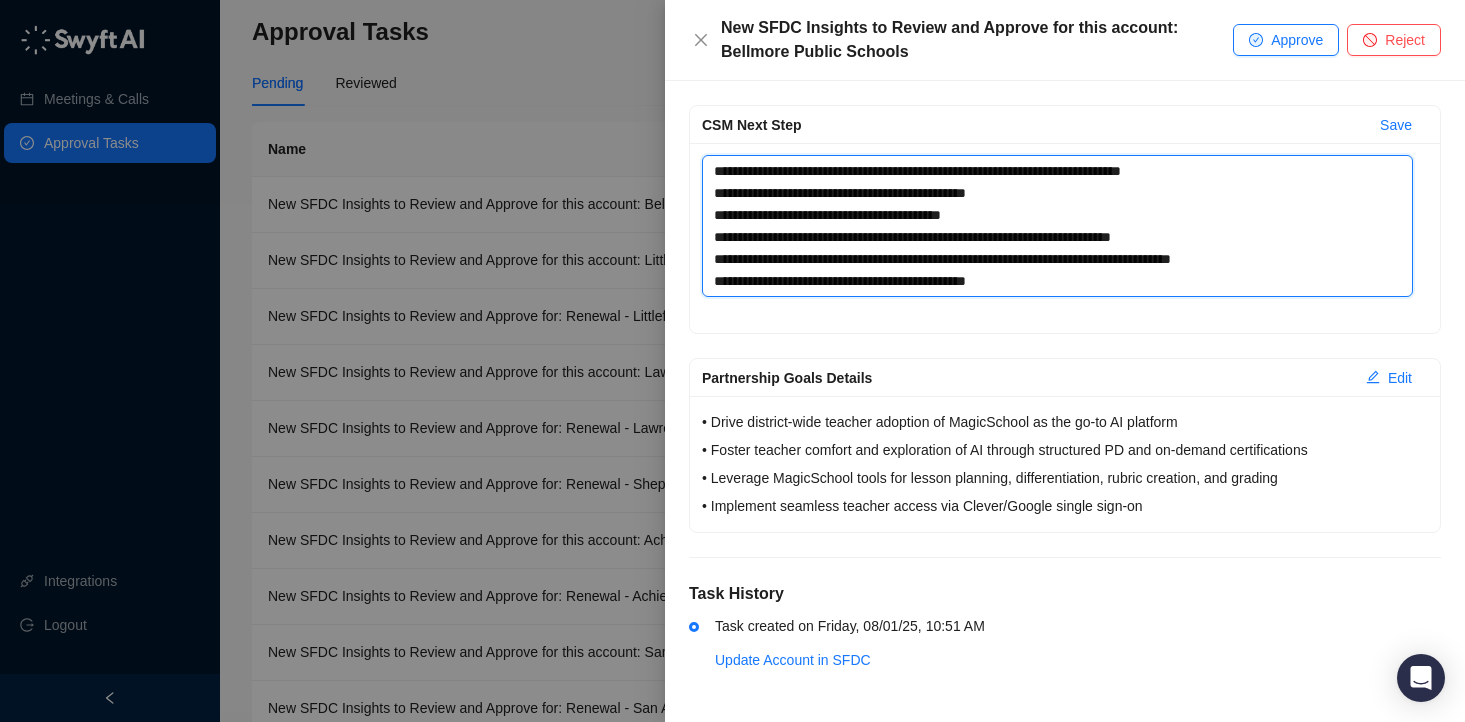 drag, startPoint x: 1194, startPoint y: 173, endPoint x: 1189, endPoint y: 186, distance: 13.928389 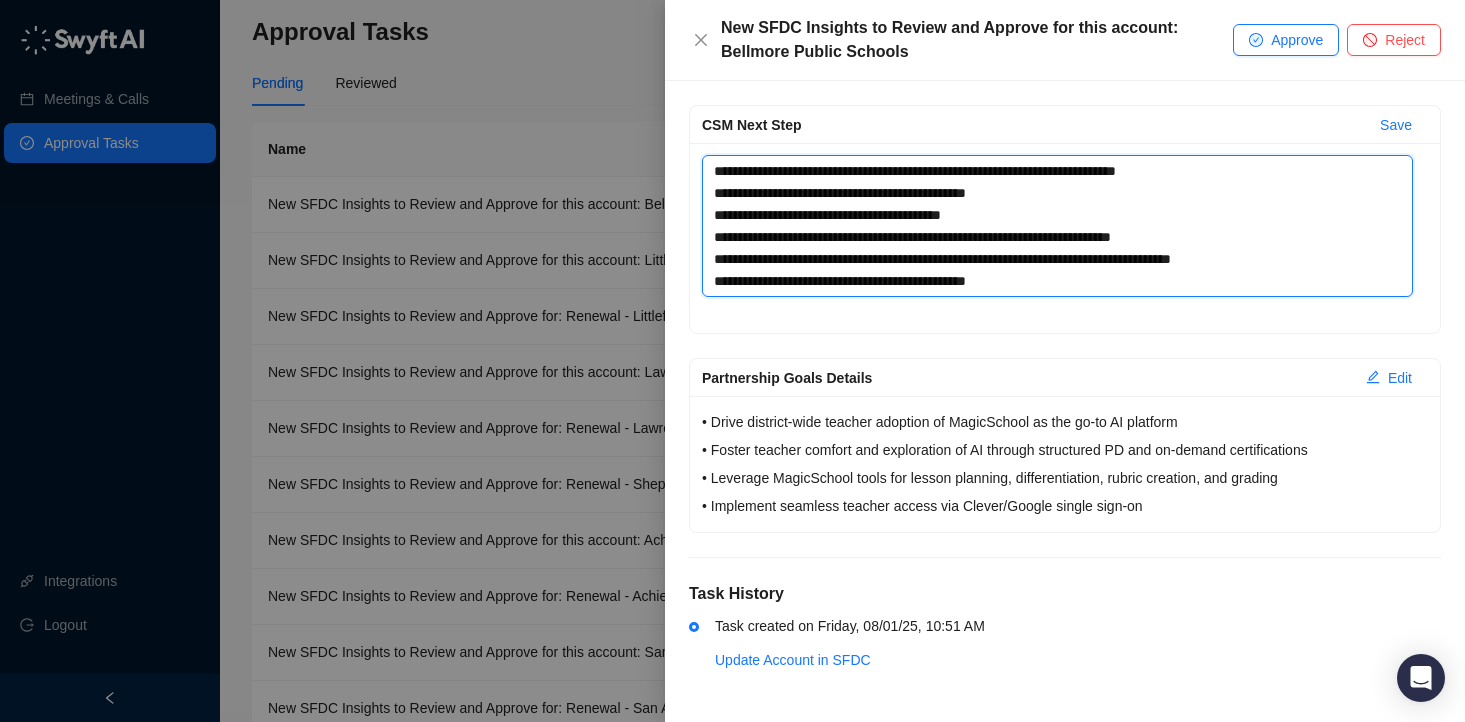 type 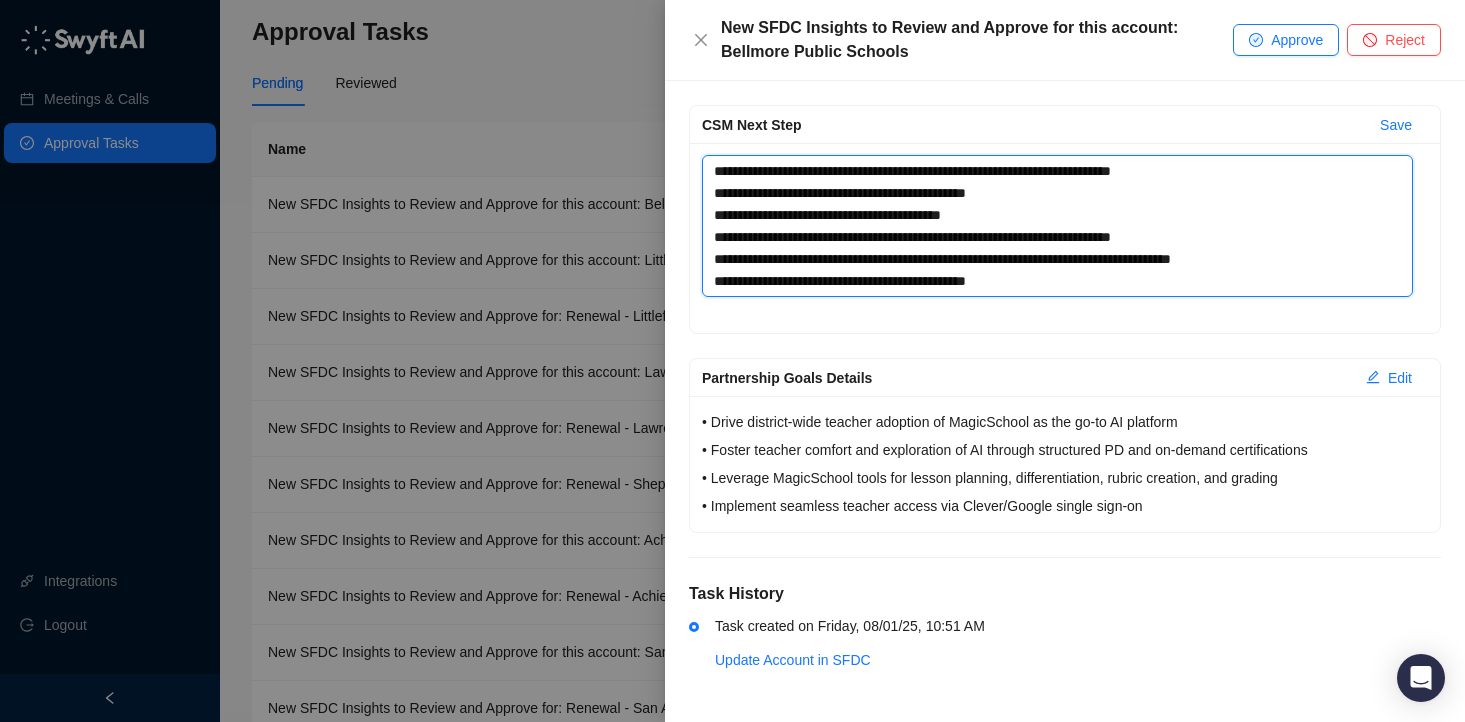 type 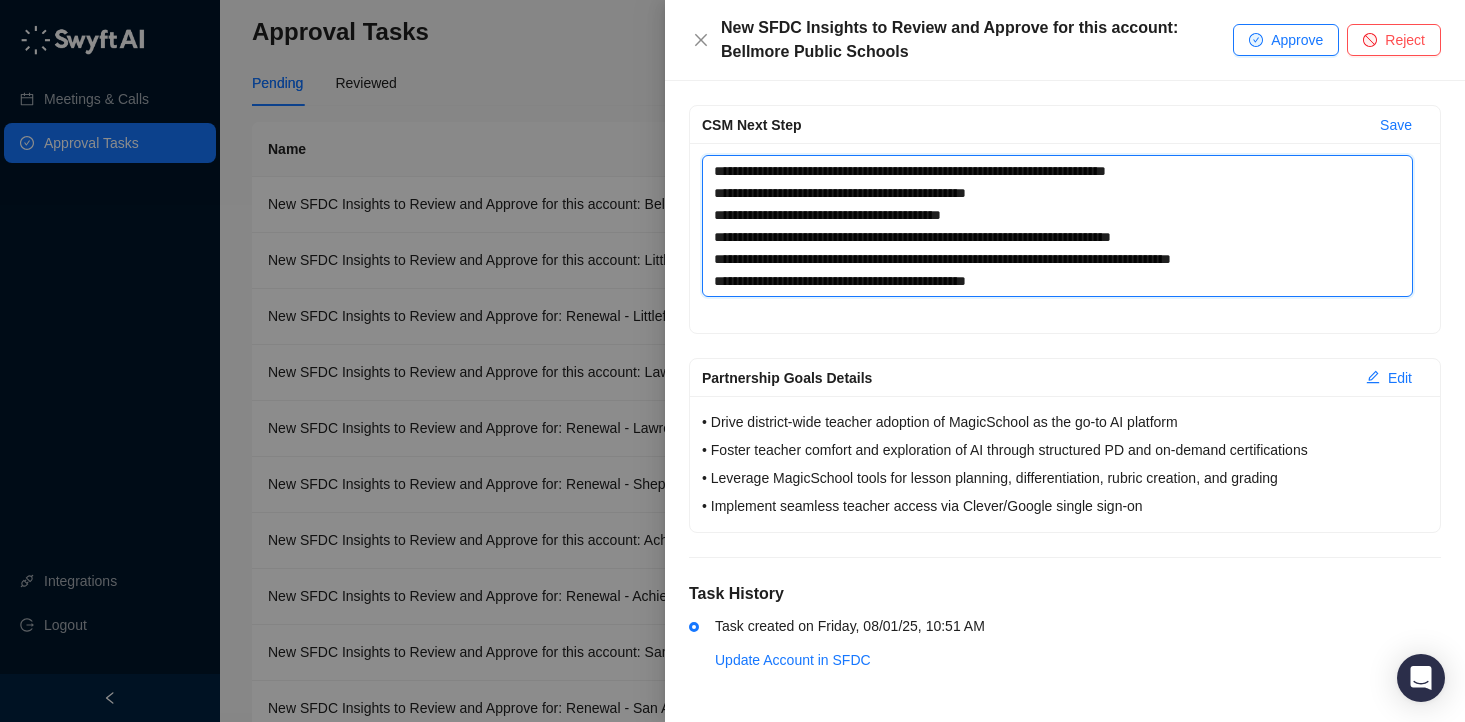 type 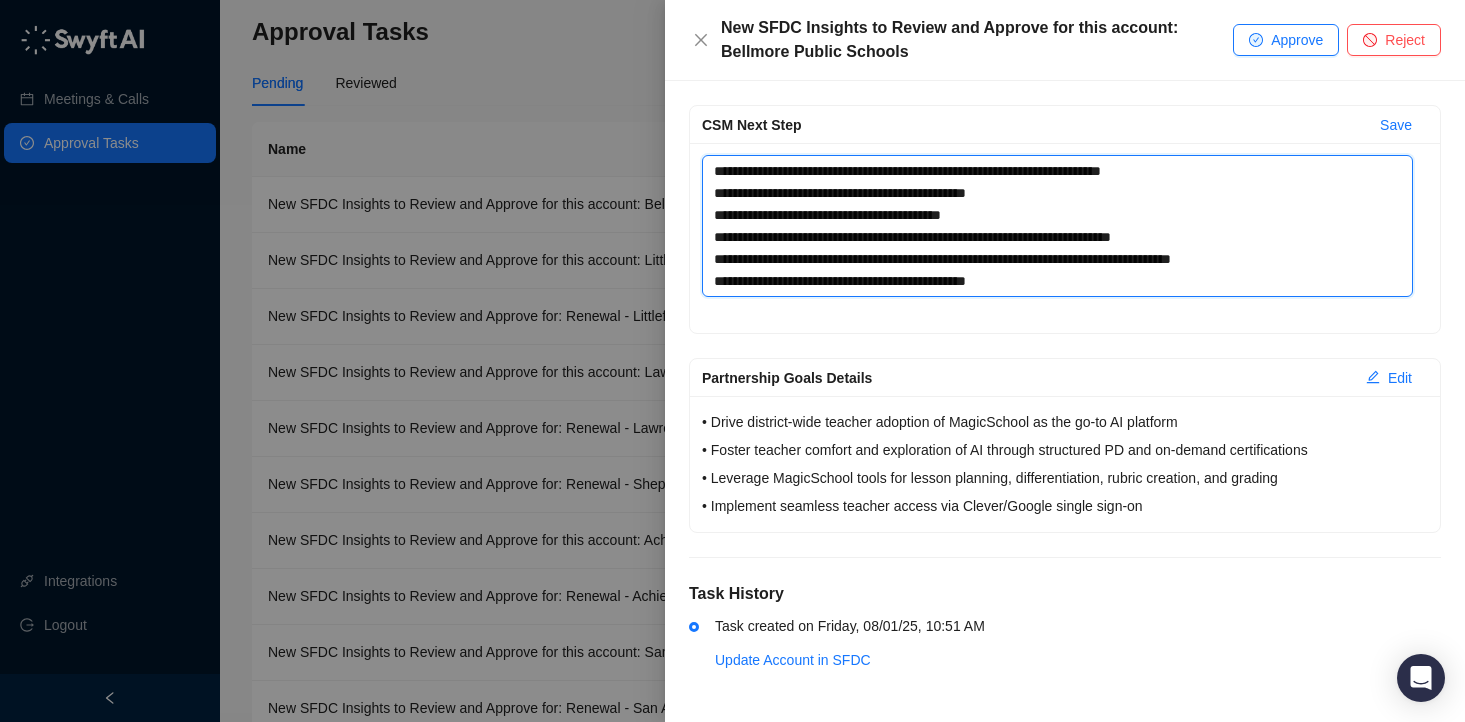 type 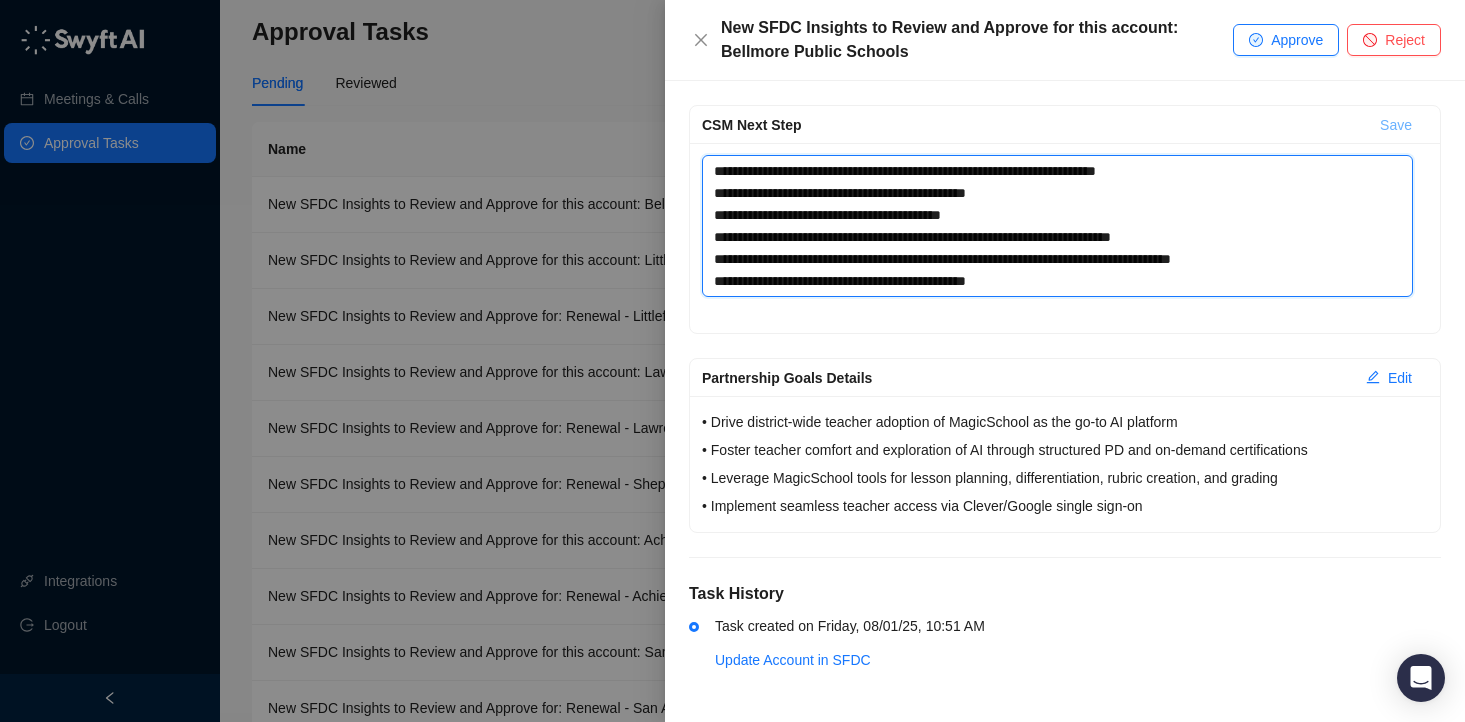 type on "**********" 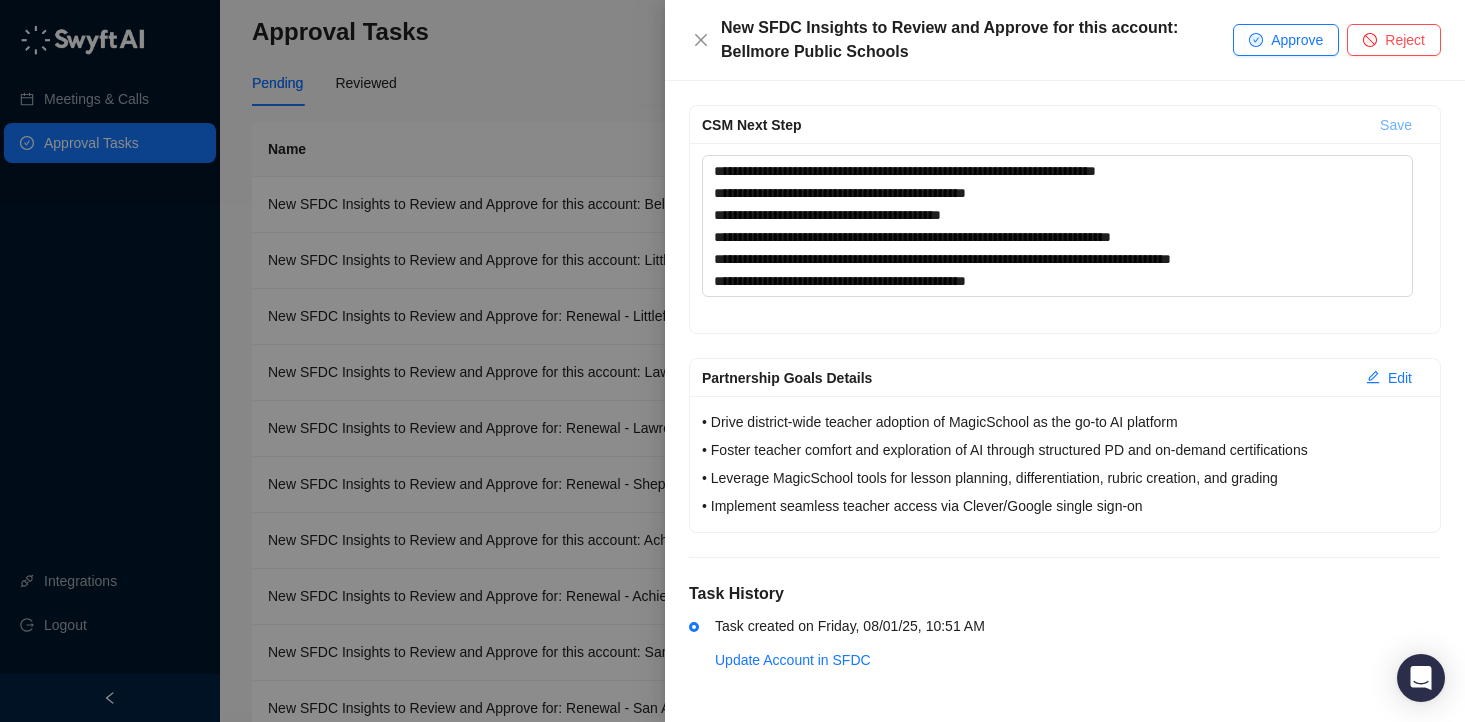 click on "Save" at bounding box center (1396, 125) 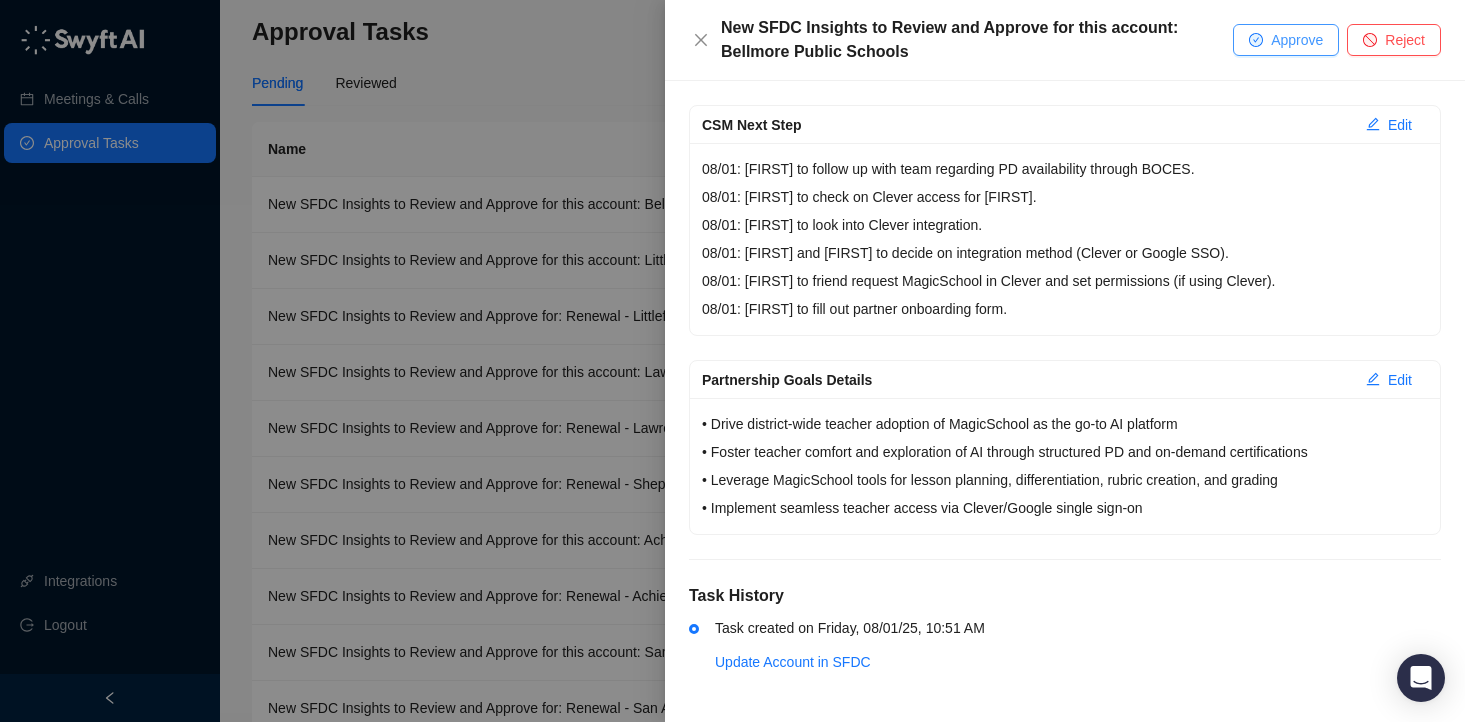 click on "Approve" at bounding box center [1297, 40] 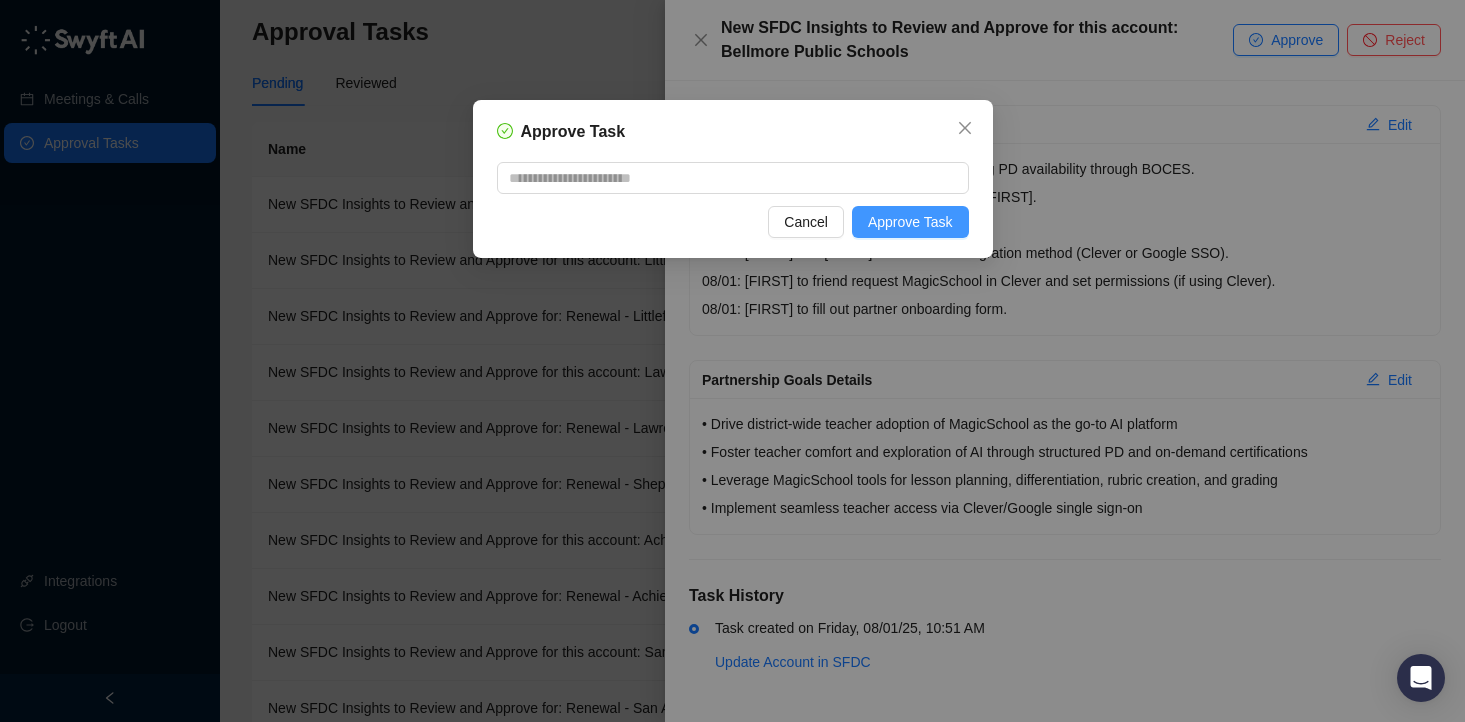 click on "Approve Task" at bounding box center [910, 222] 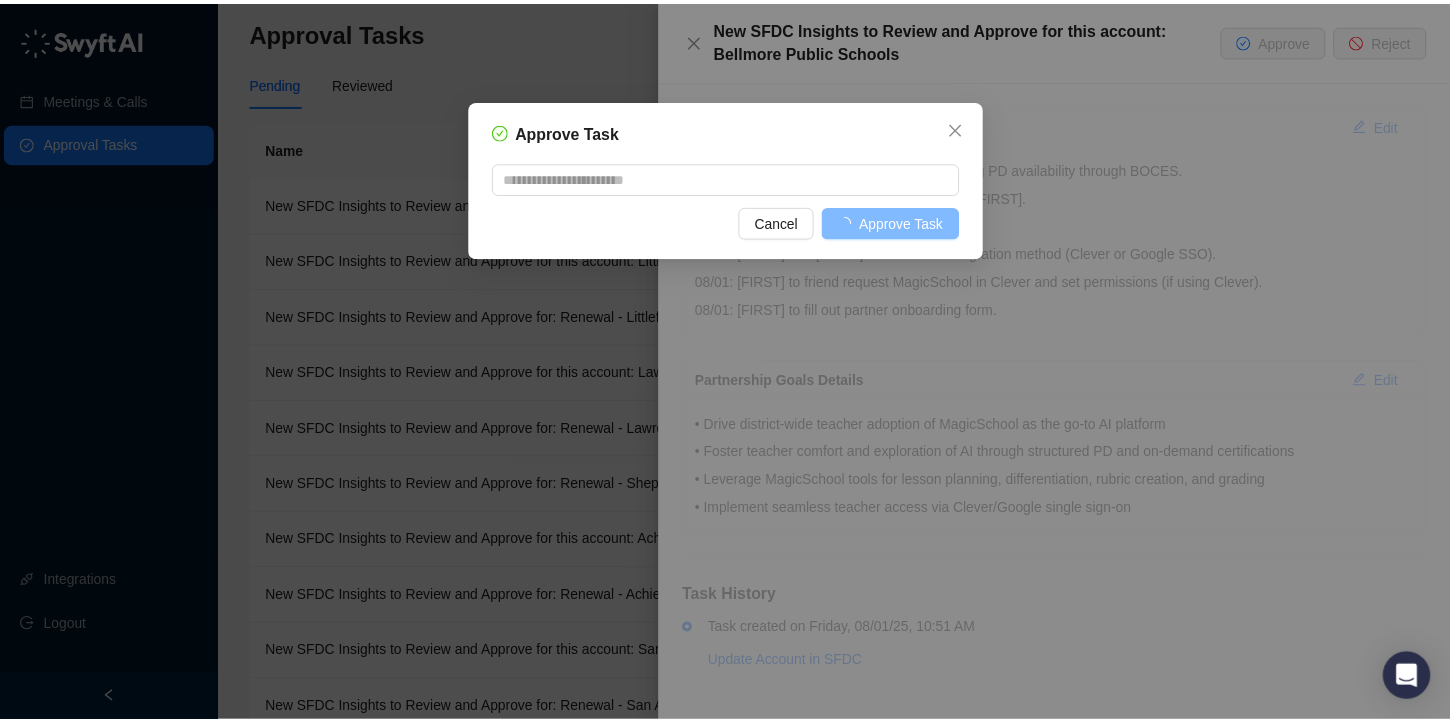 scroll, scrollTop: 0, scrollLeft: 0, axis: both 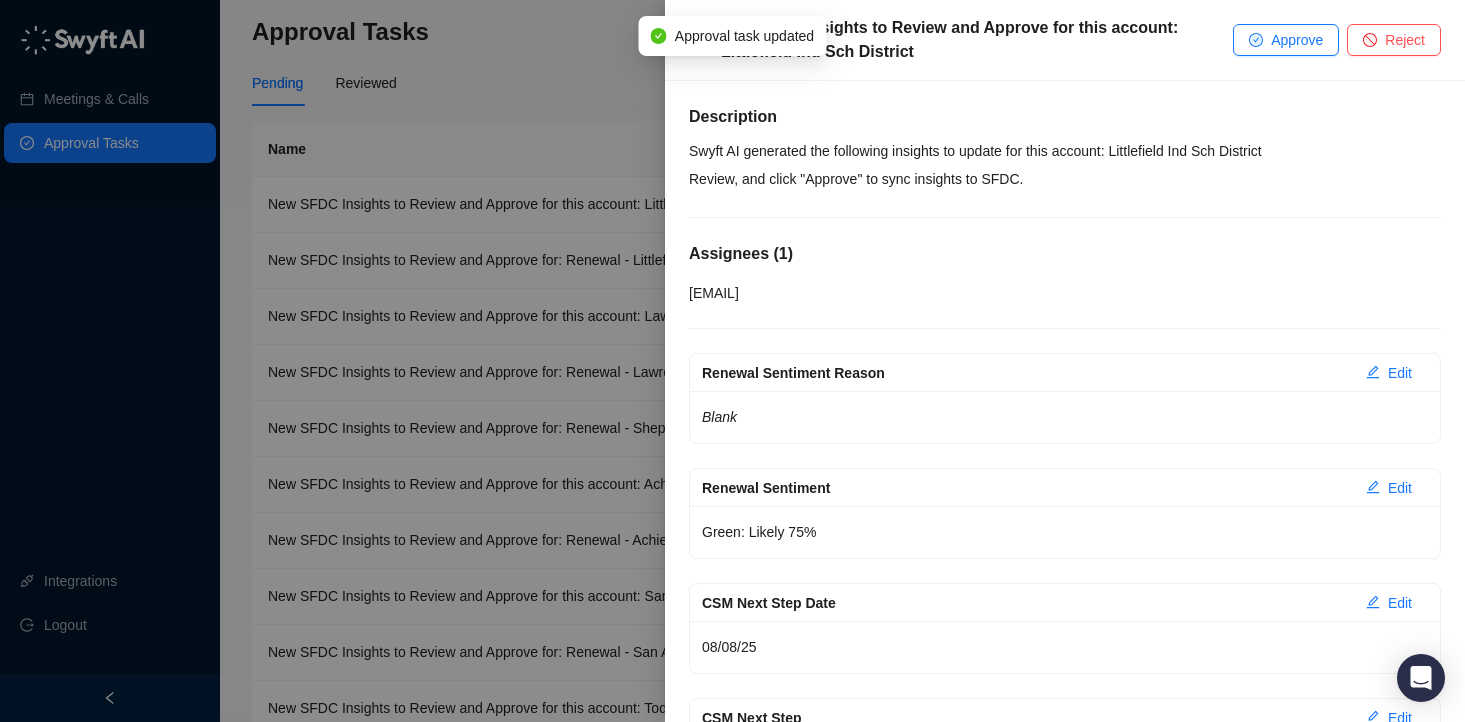 click at bounding box center [732, 361] 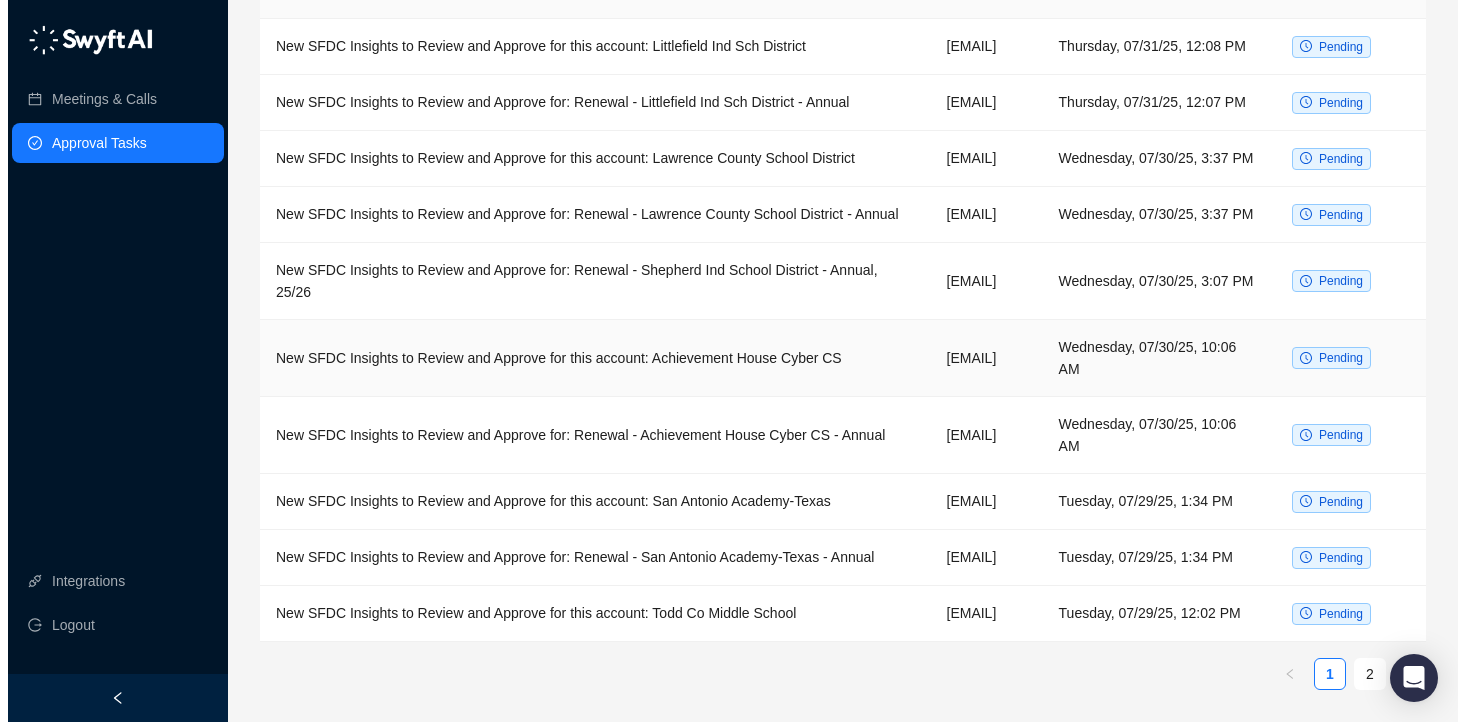 scroll, scrollTop: 305, scrollLeft: 0, axis: vertical 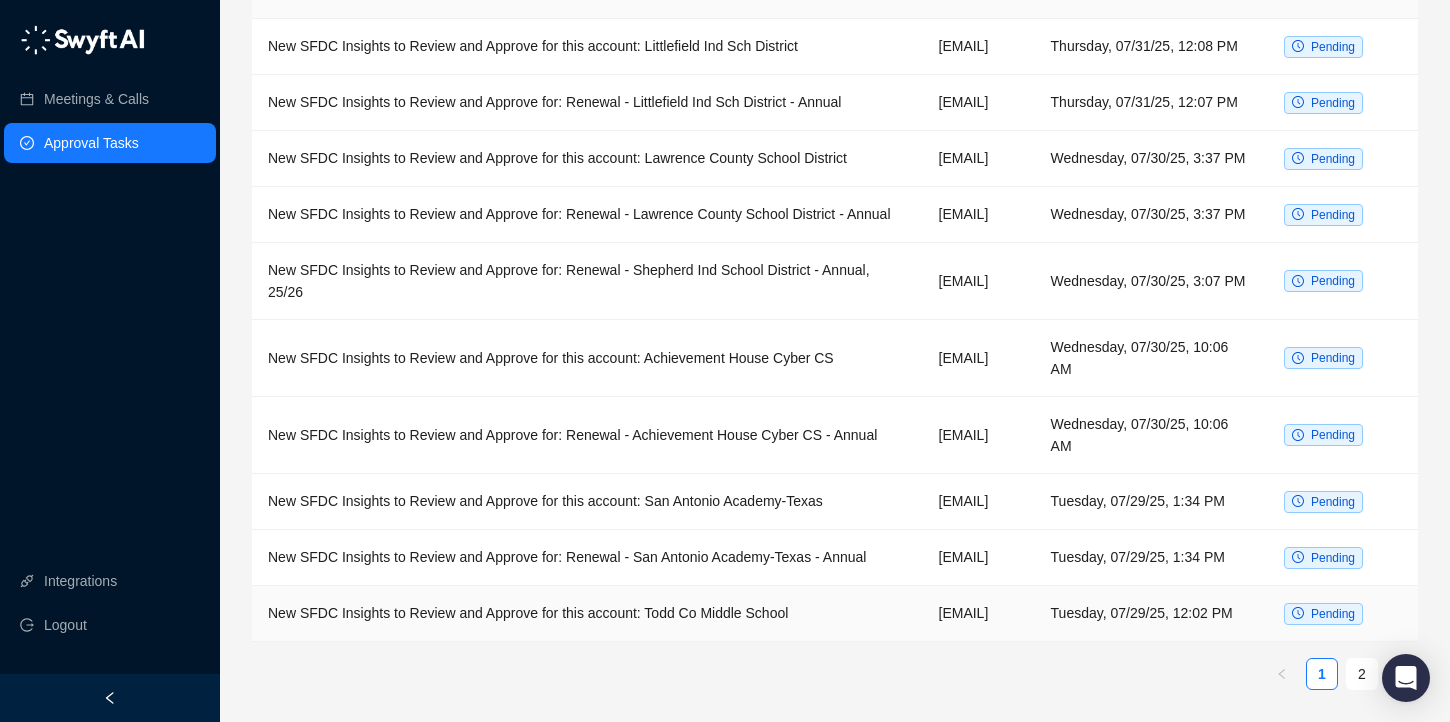 click on "New SFDC Insights to Review and Approve for this account: Todd Co Middle School" at bounding box center [587, 614] 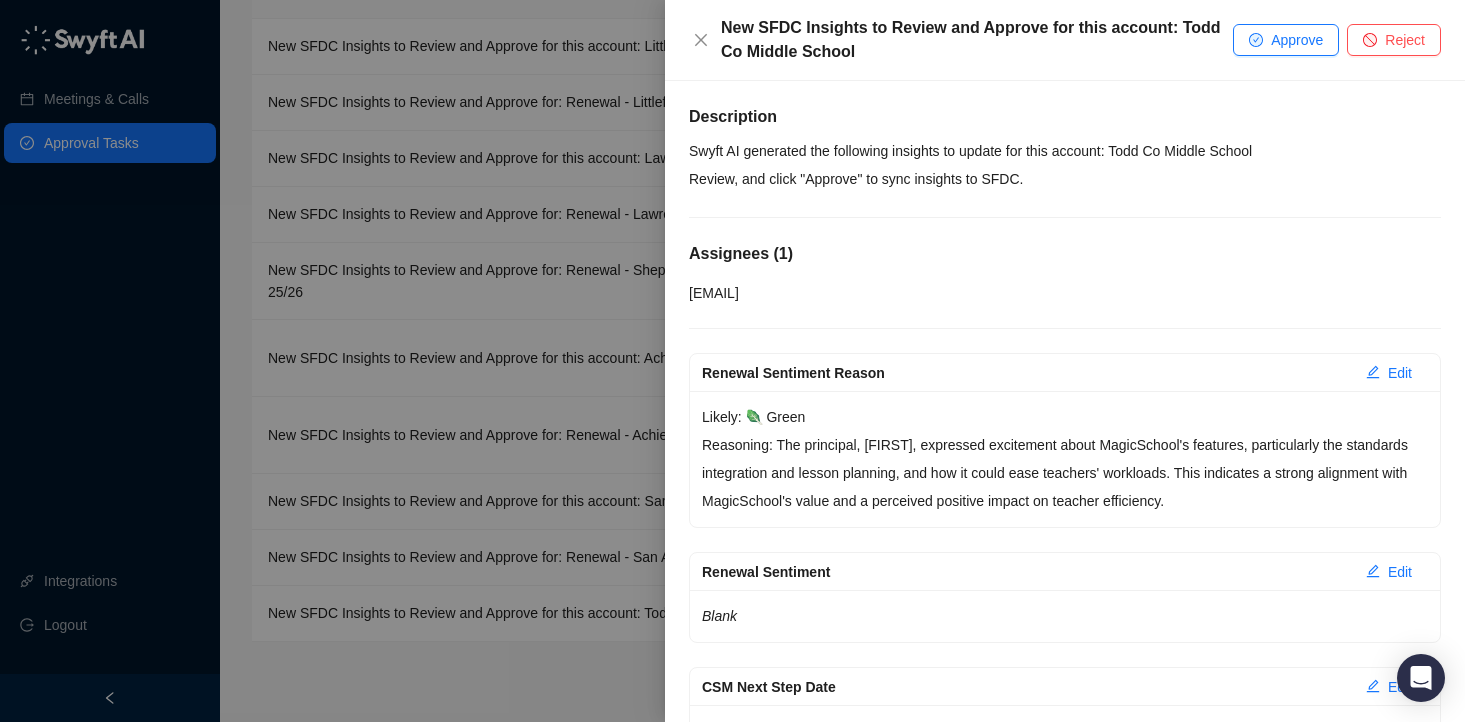click at bounding box center [732, 361] 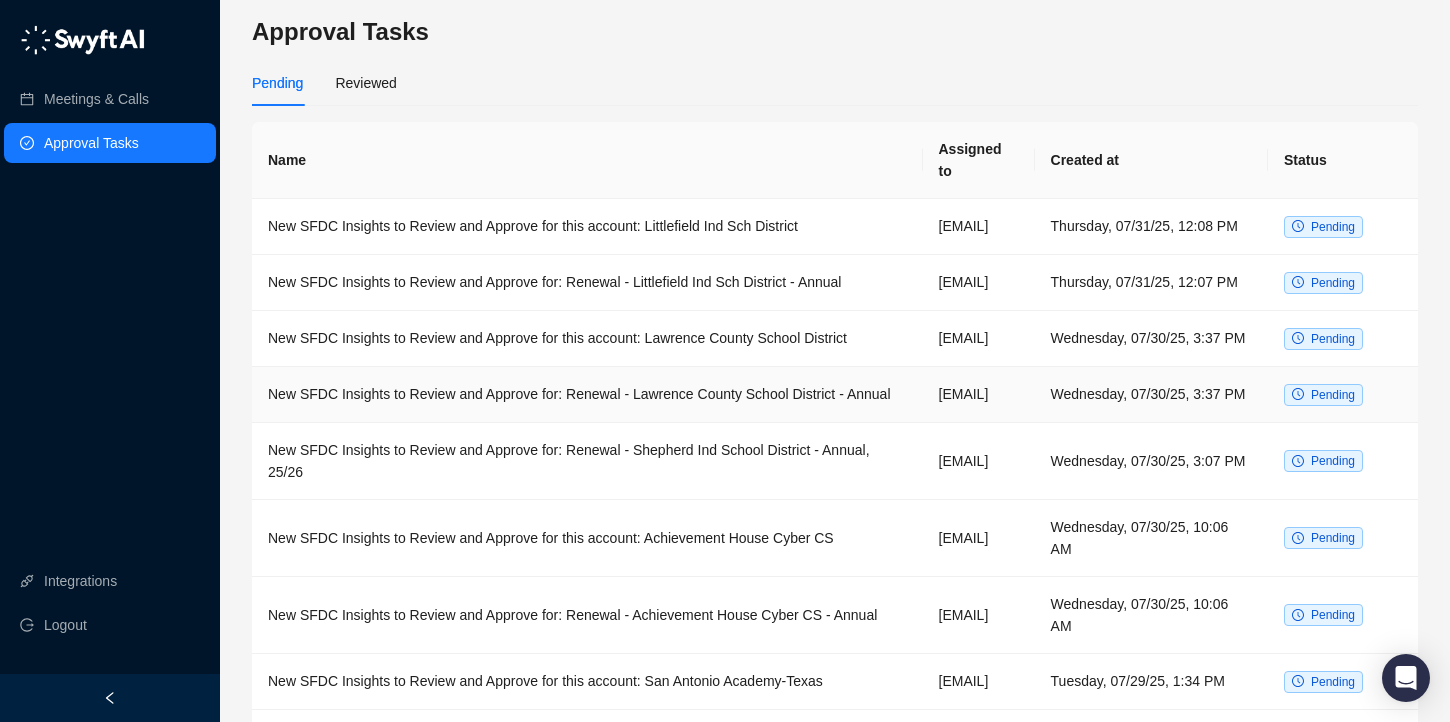 scroll, scrollTop: 305, scrollLeft: 0, axis: vertical 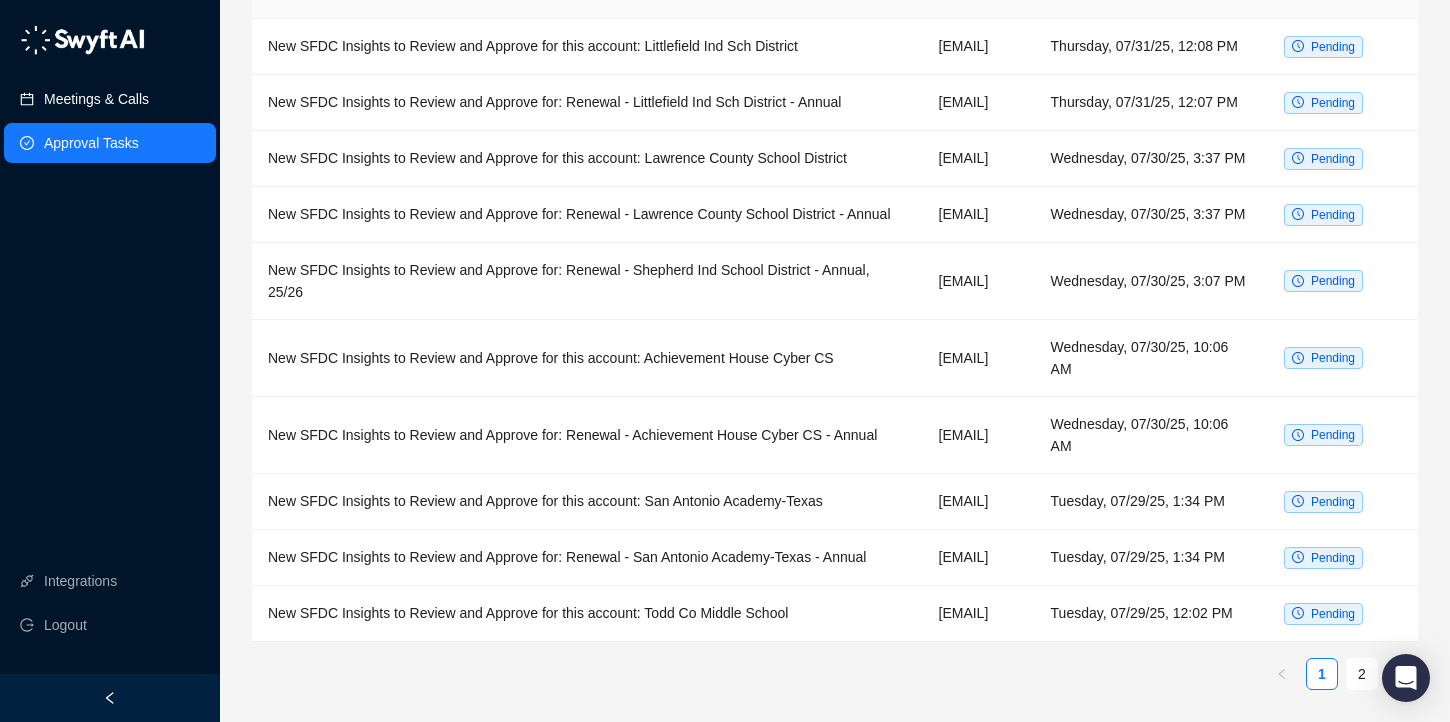 click on "Meetings & Calls" at bounding box center (96, 99) 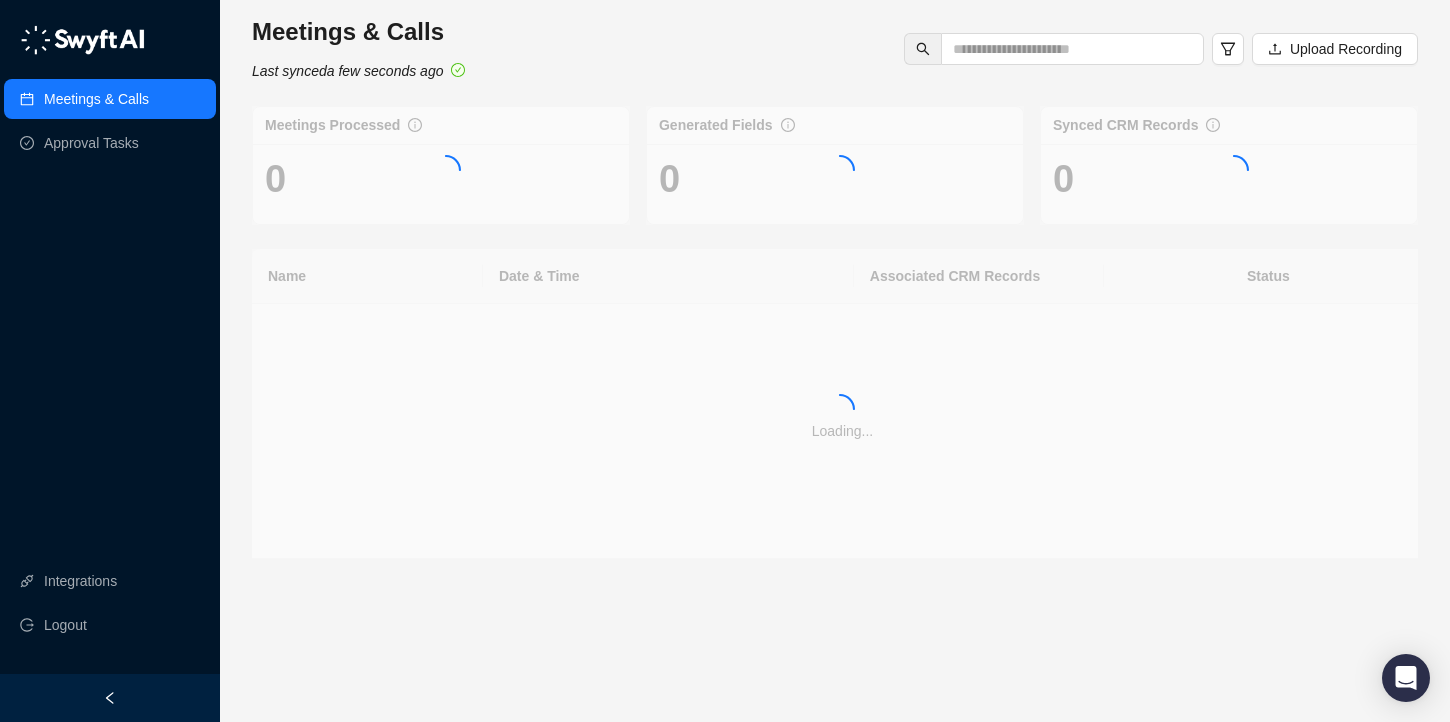 scroll, scrollTop: 0, scrollLeft: 0, axis: both 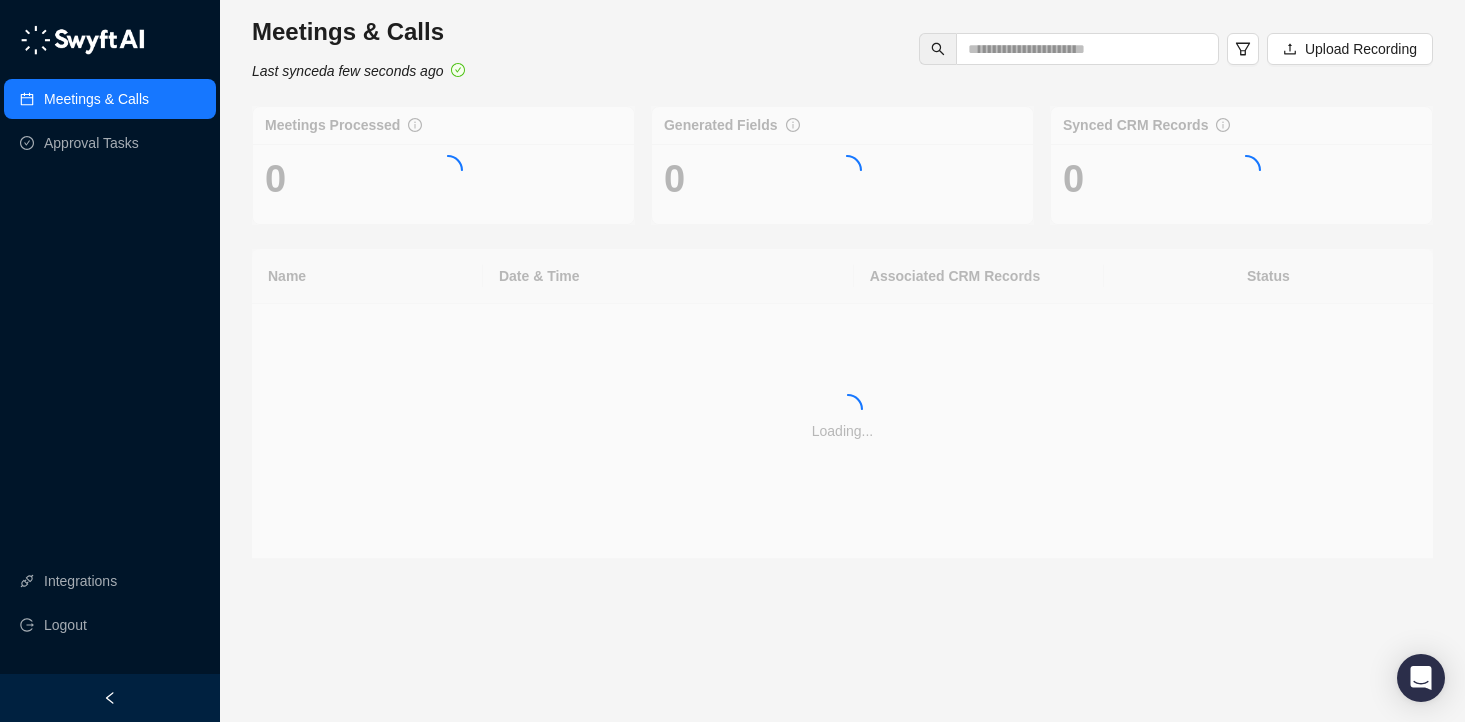 click on "Meetings & Calls" at bounding box center [96, 99] 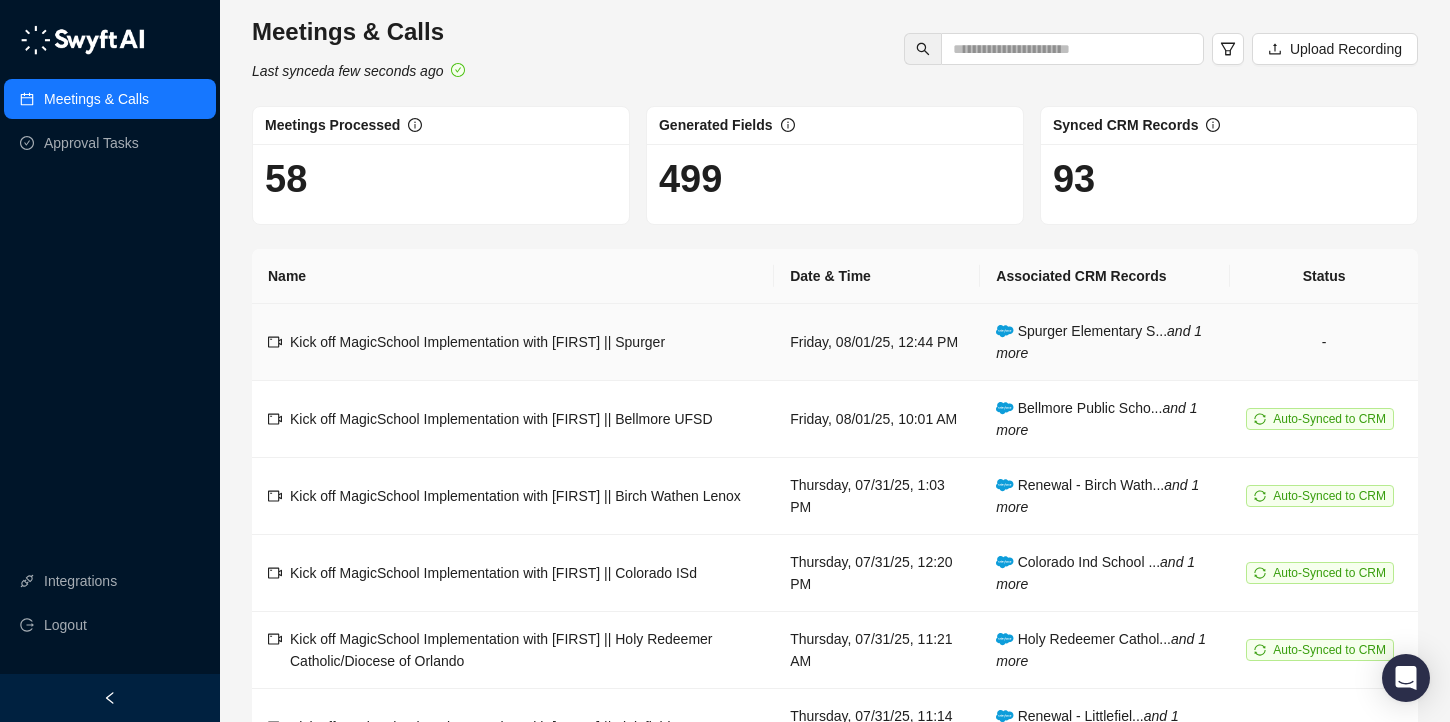 click on "Kick off MagicSchool Implementation with  [FIRST] || Spurger" at bounding box center [513, 342] 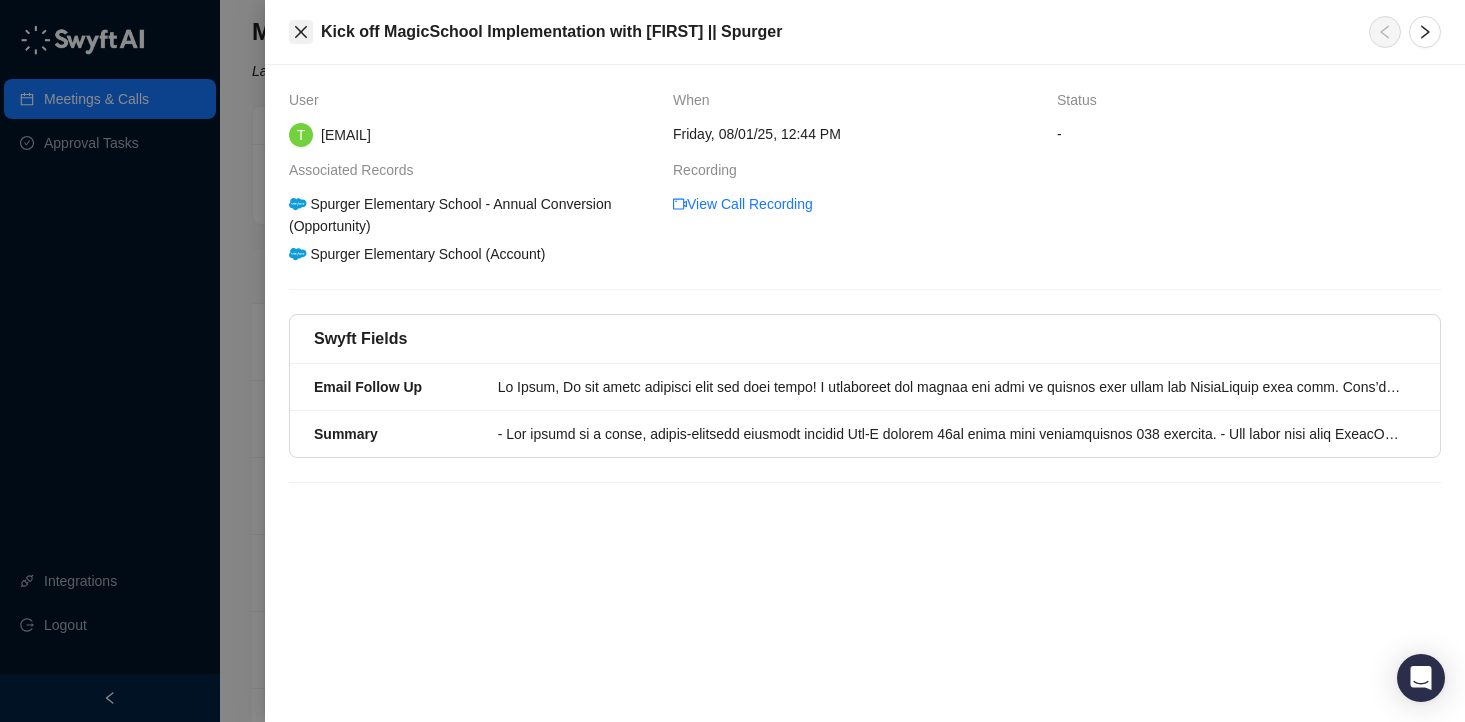 click 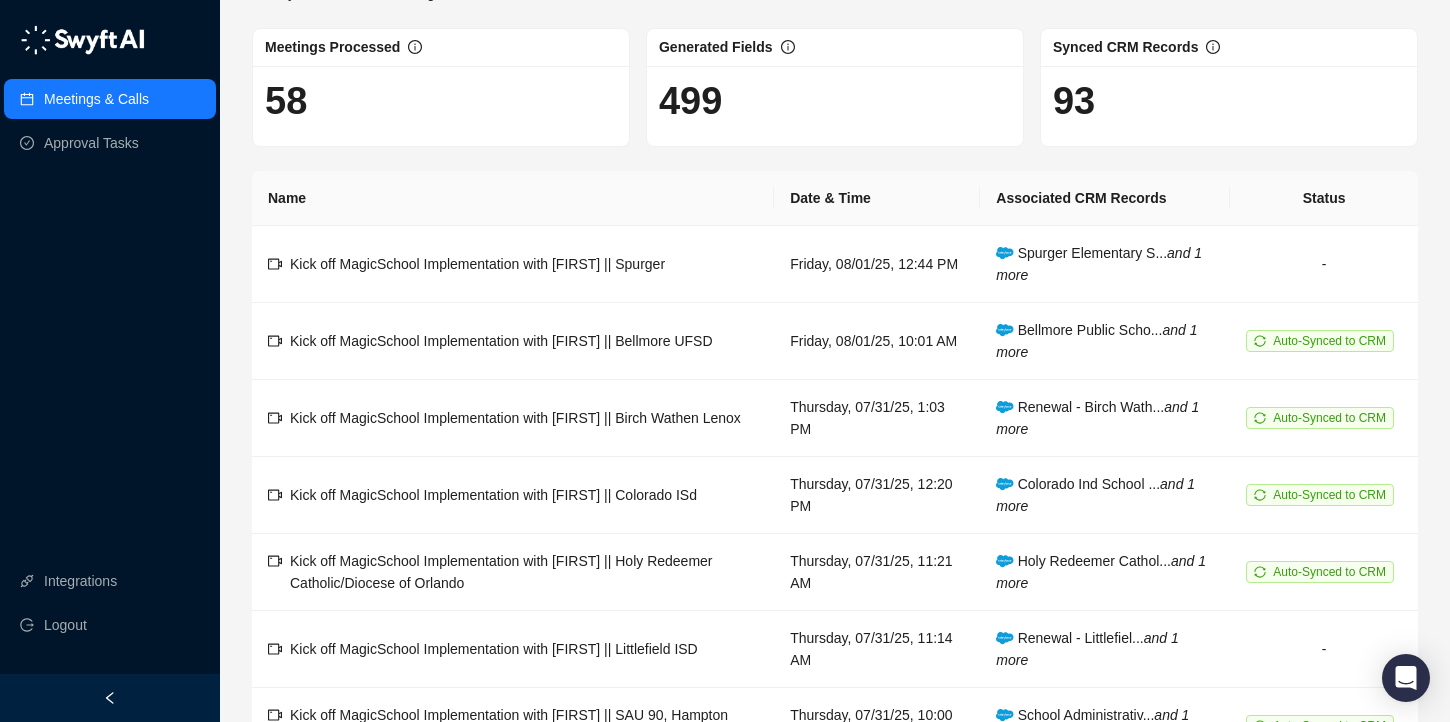 scroll, scrollTop: 0, scrollLeft: 0, axis: both 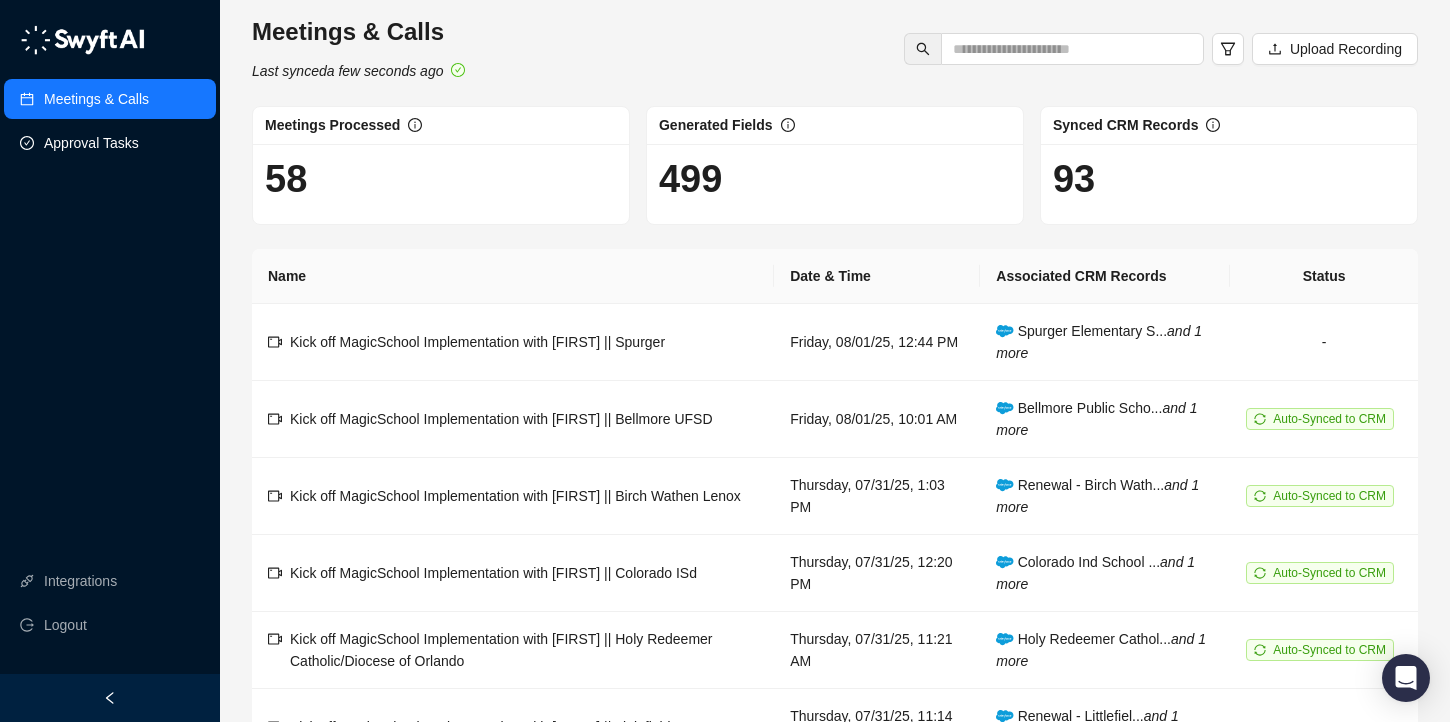 click on "Approval Tasks" at bounding box center [91, 143] 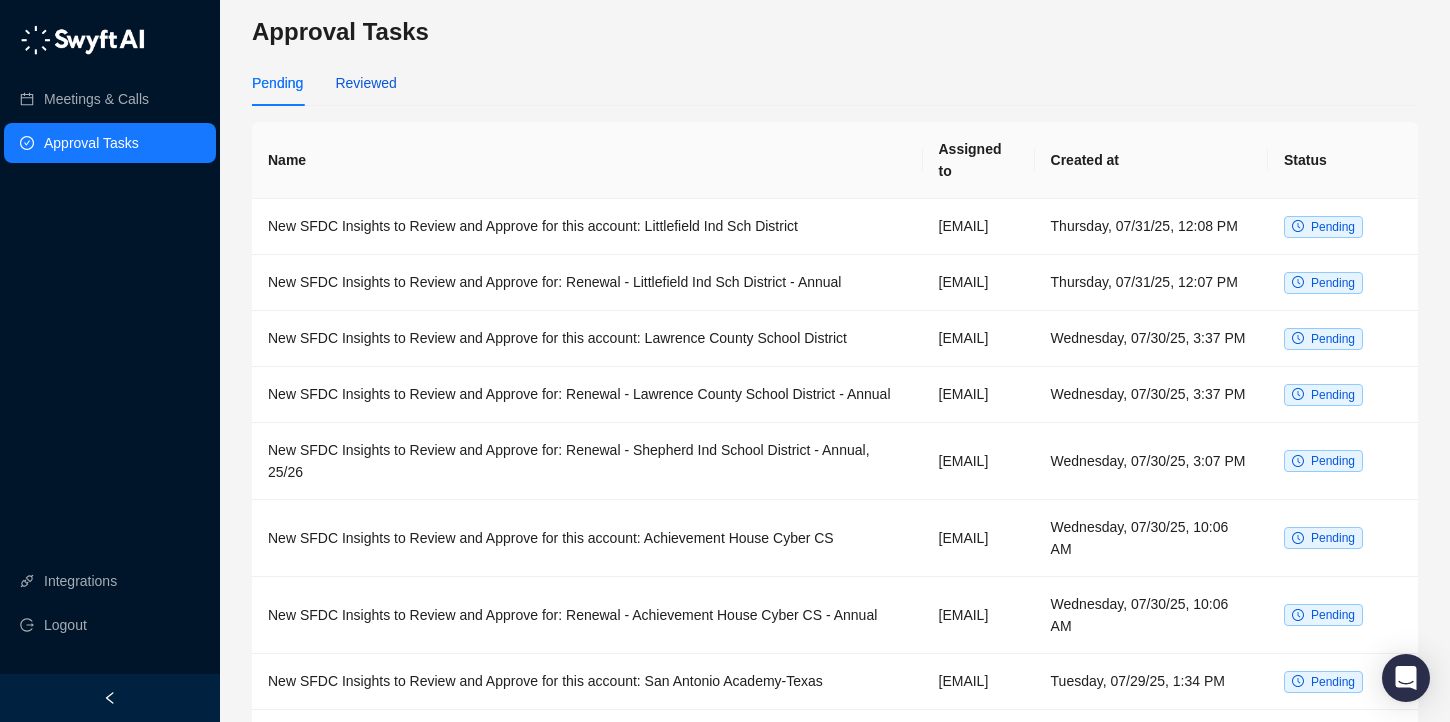 click on "Reviewed" at bounding box center [365, 83] 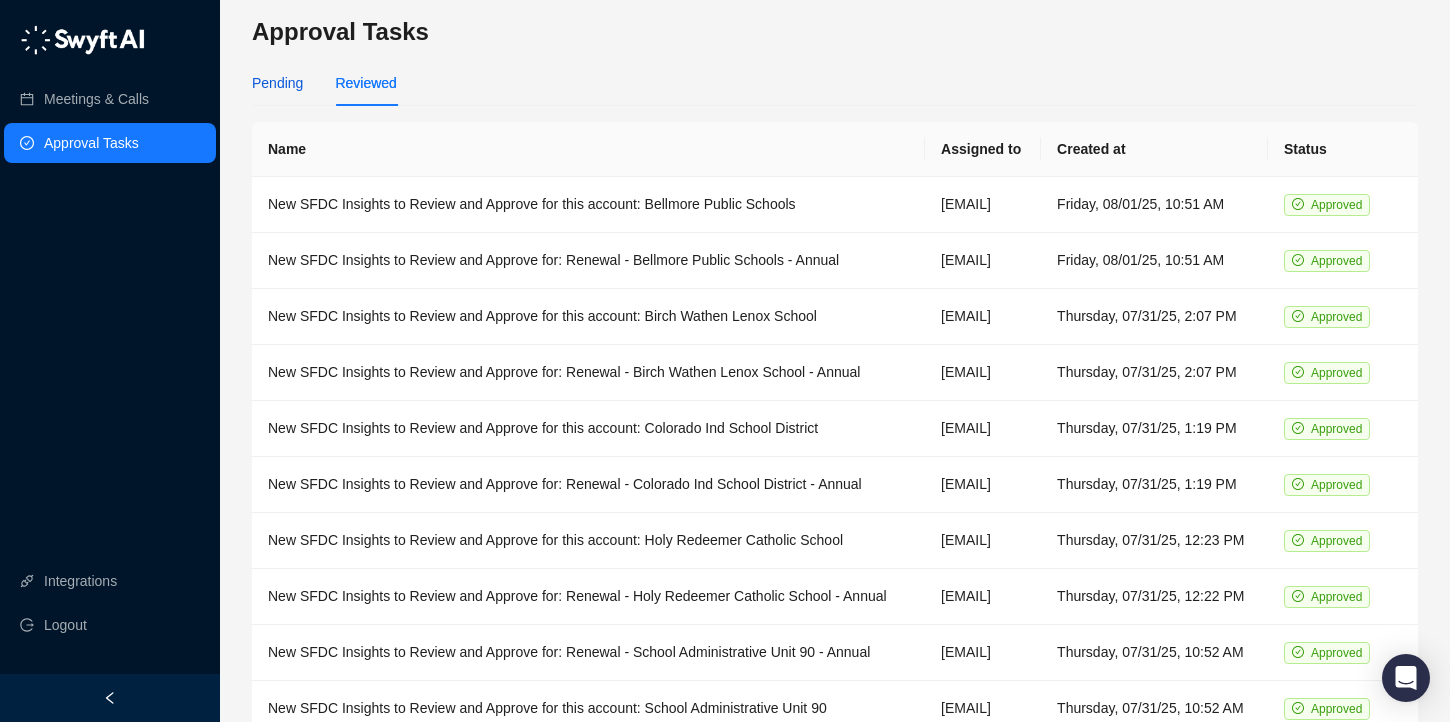 click on "Pending" at bounding box center (277, 83) 